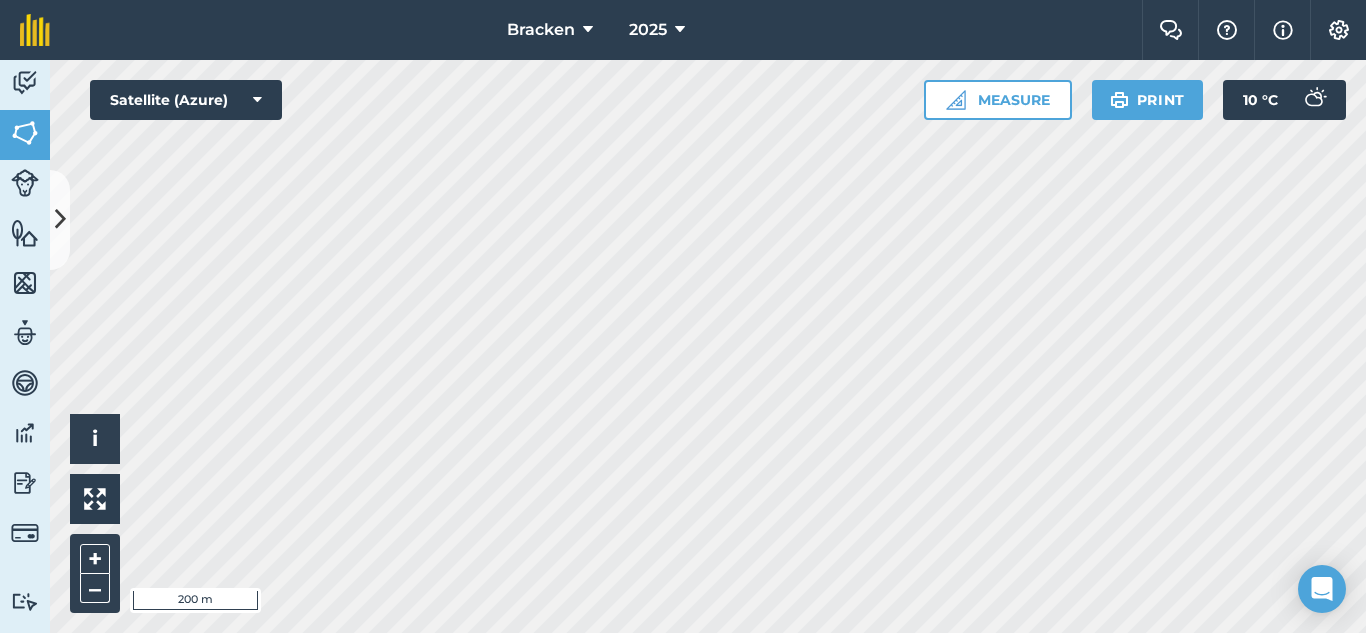 scroll, scrollTop: 0, scrollLeft: 0, axis: both 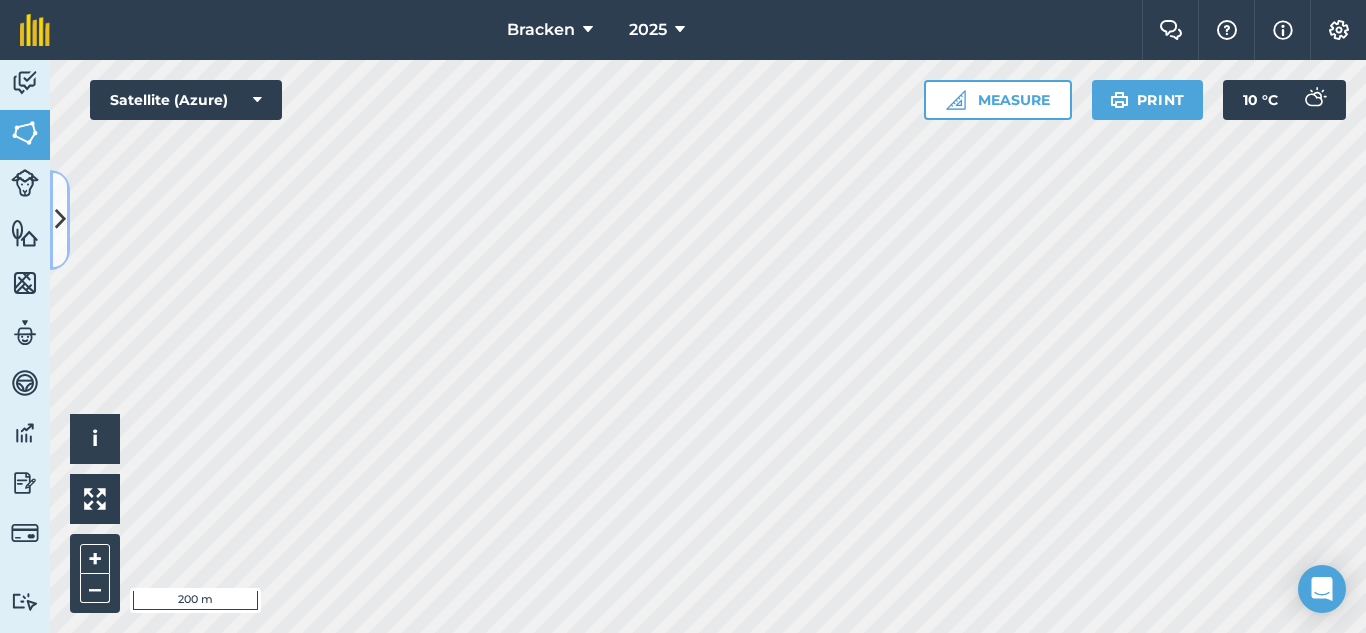 click at bounding box center (60, 219) 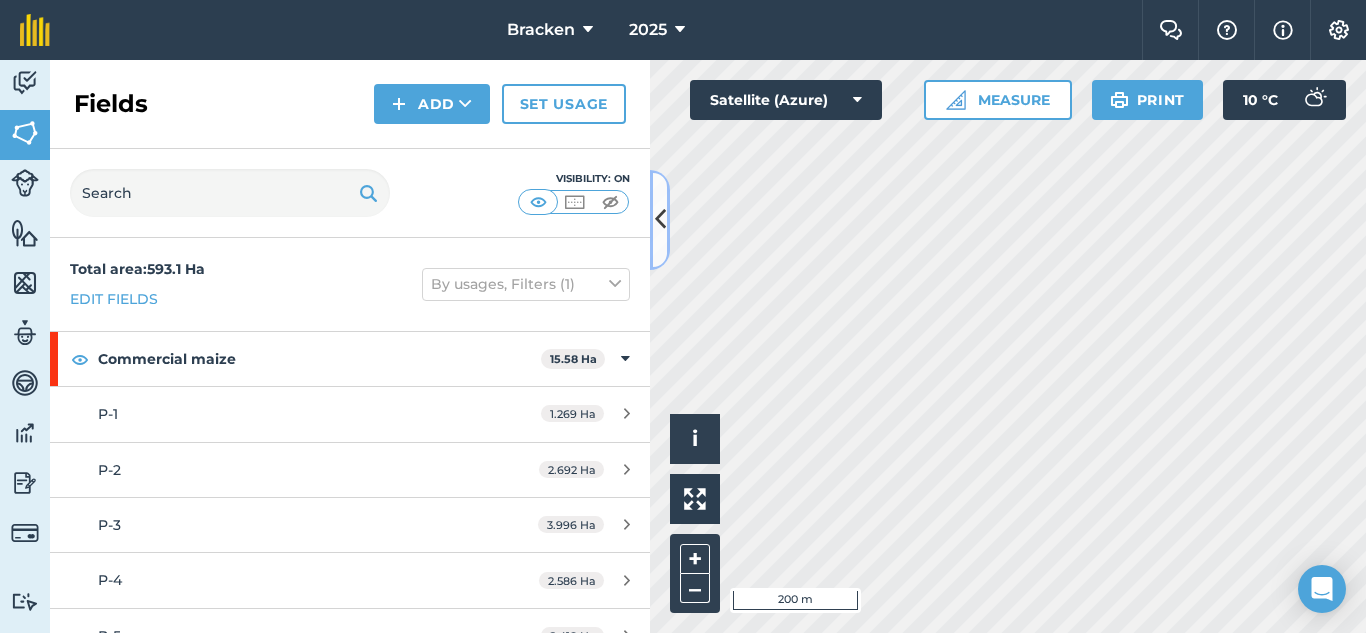 click at bounding box center [660, 219] 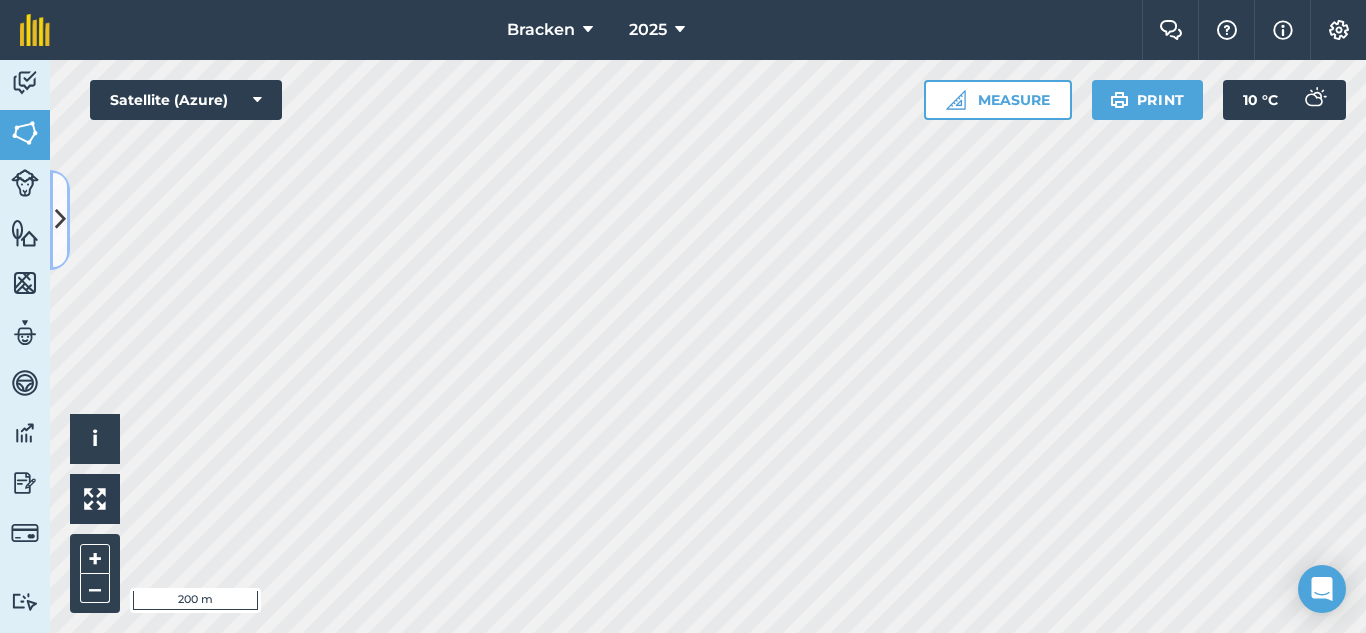 click at bounding box center [60, 219] 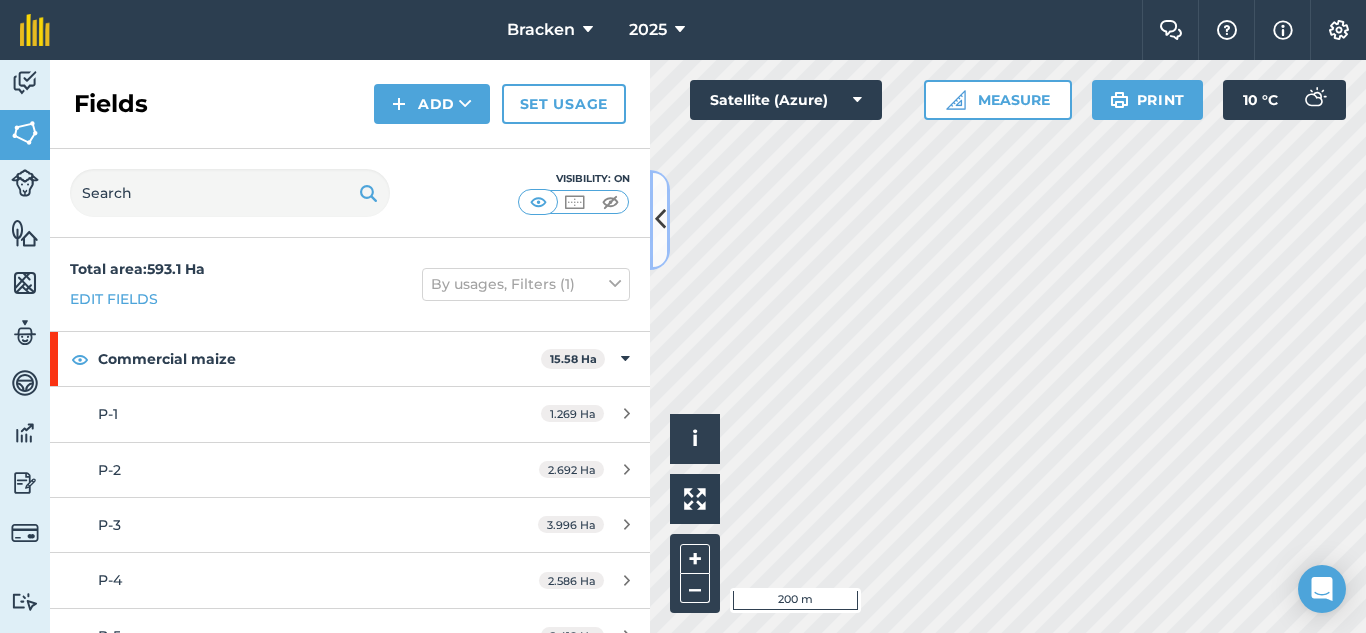 click at bounding box center (660, 220) 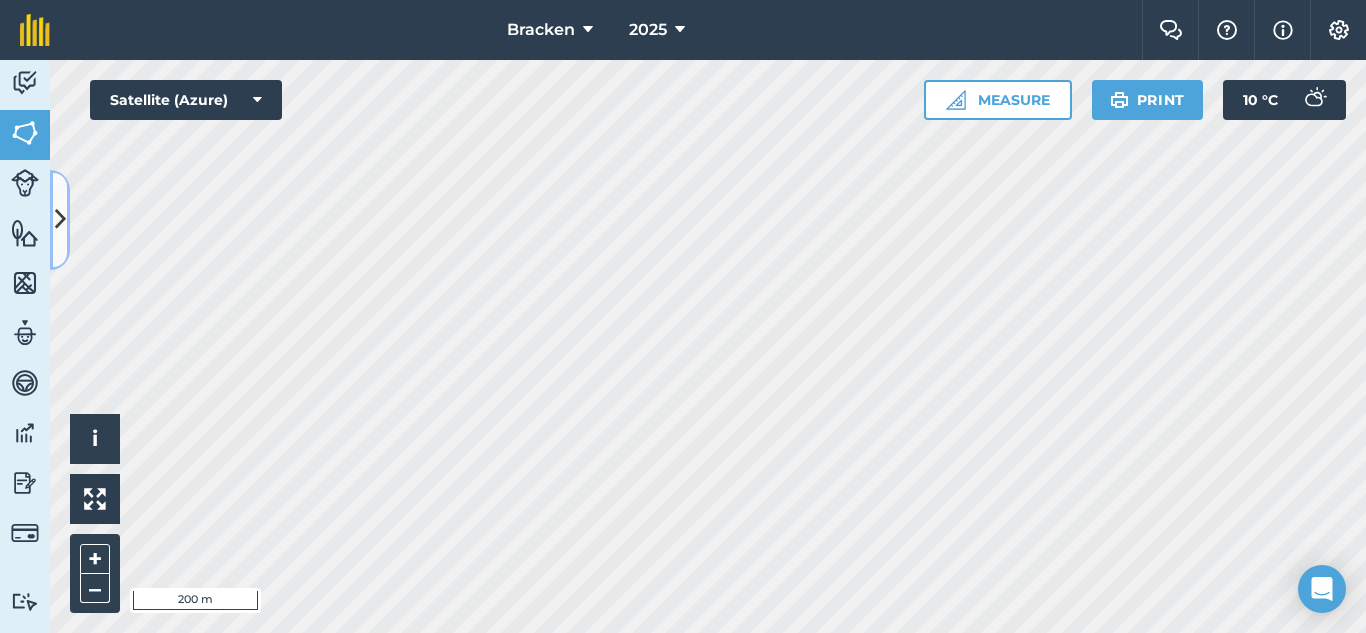 click at bounding box center (60, 219) 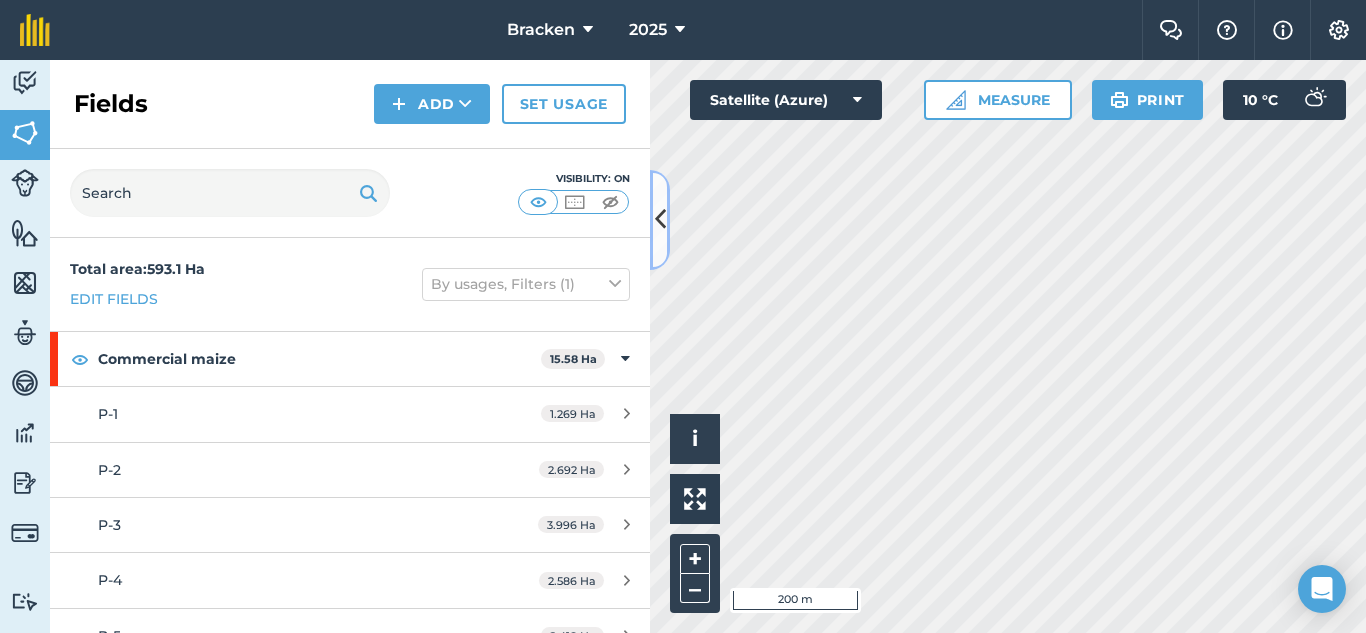 click at bounding box center (660, 219) 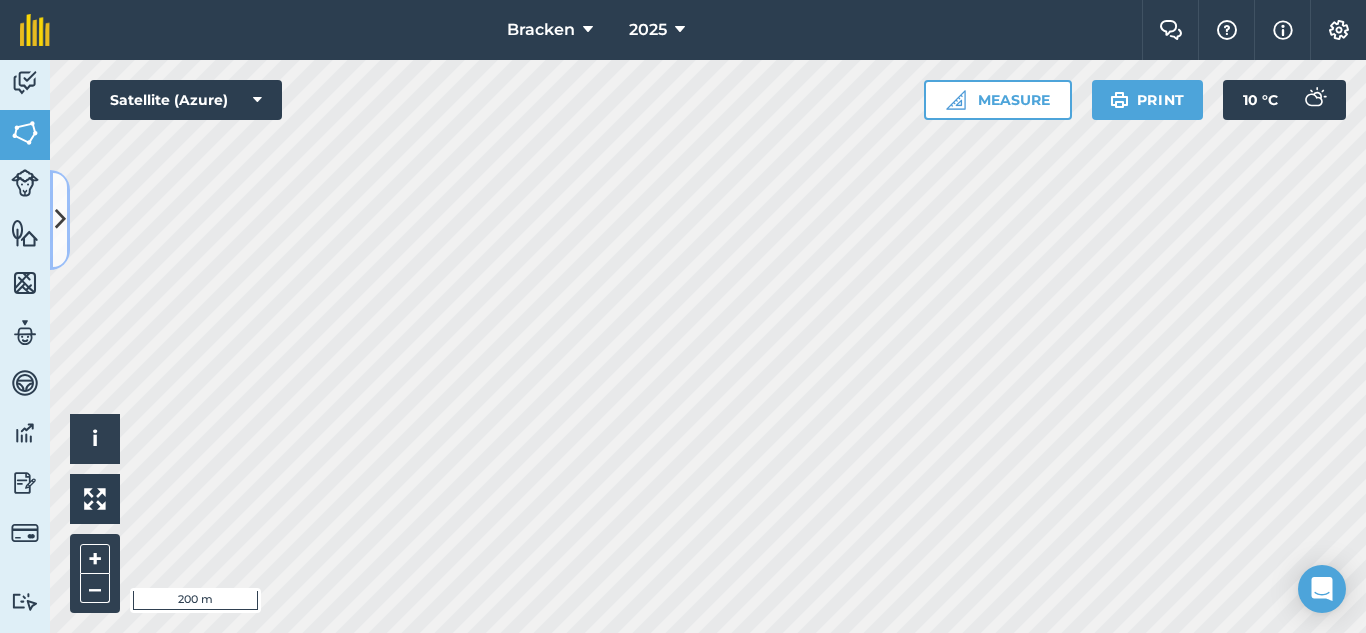 click at bounding box center (60, 219) 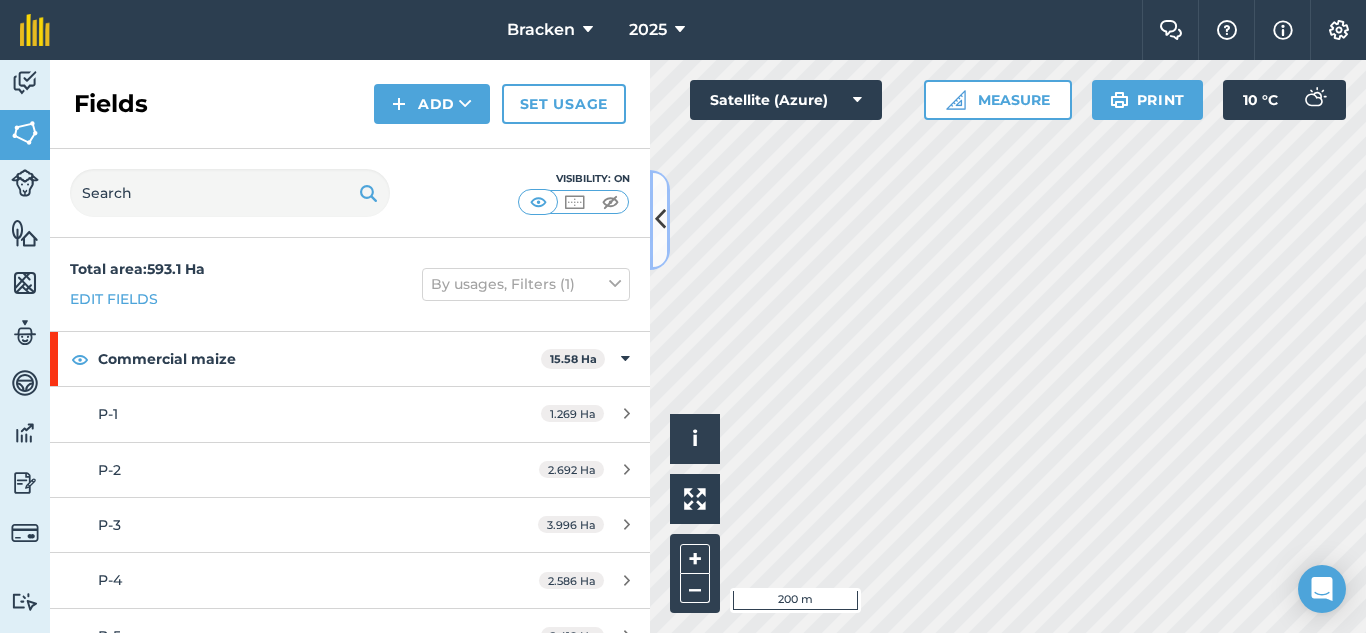 click at bounding box center (660, 219) 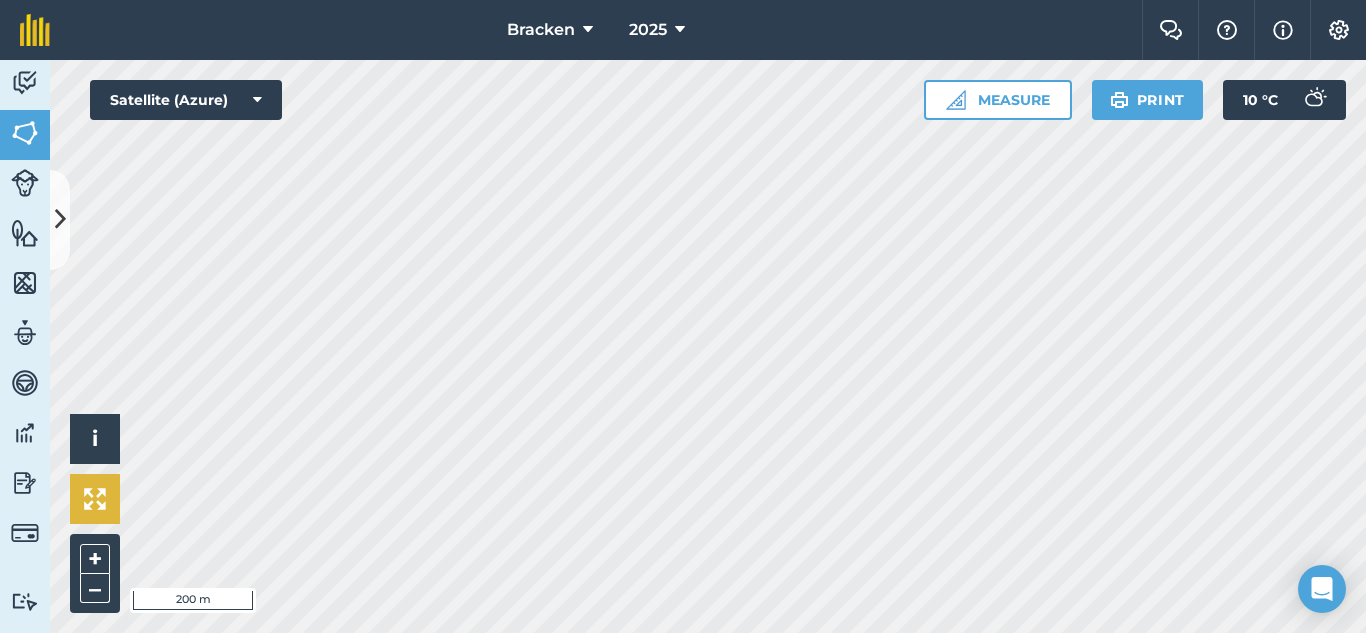 click on "Hello i © 2025 TomTom, Microsoft 200 m + – Satellite (Azure) Measure Print 10   ° C" at bounding box center [708, 346] 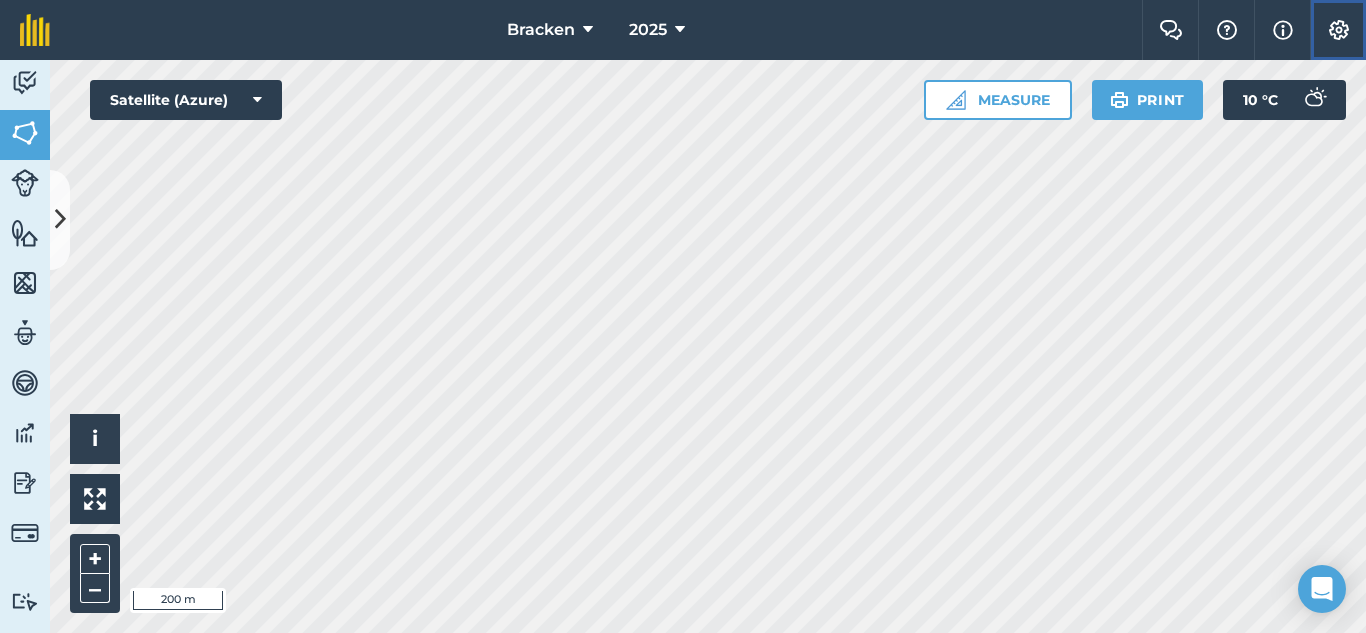 click at bounding box center (1339, 30) 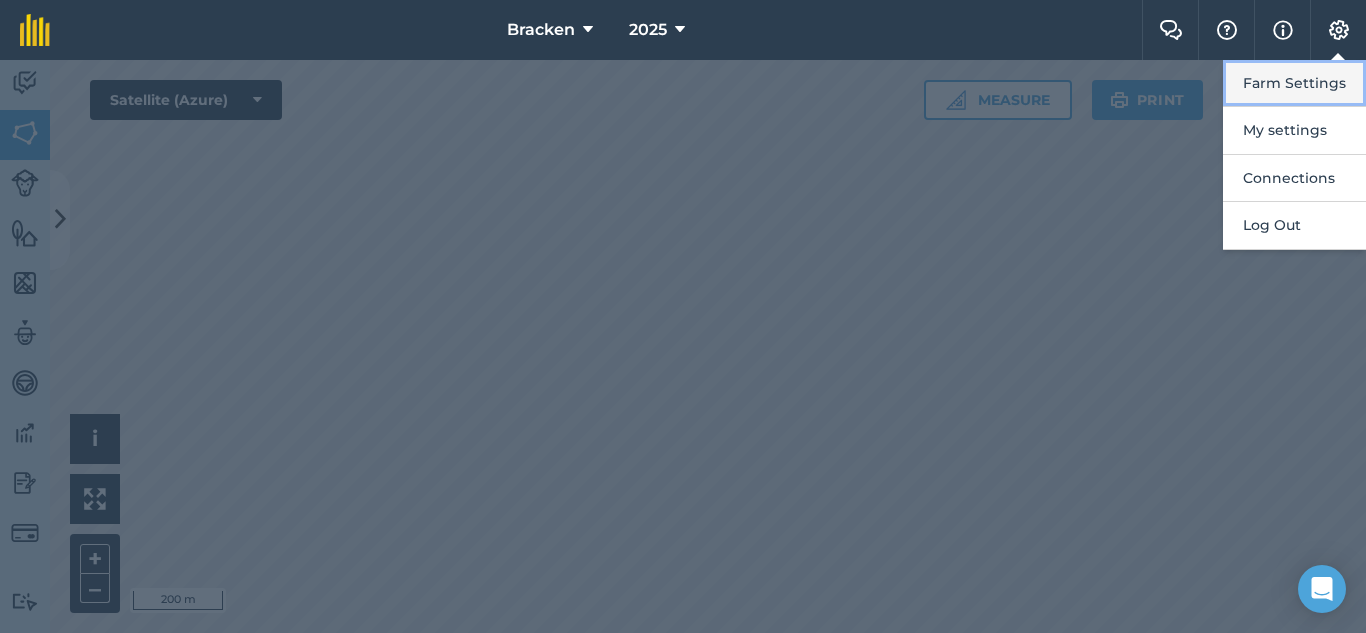 click on "Farm Settings" at bounding box center (1294, 83) 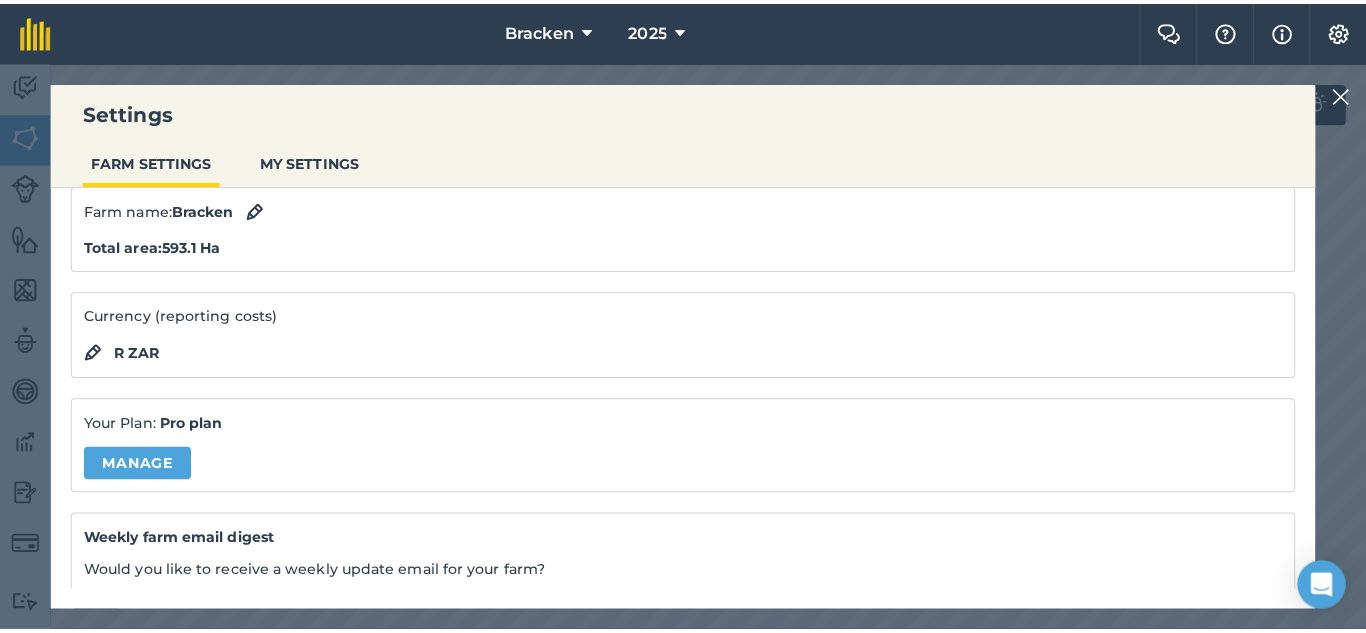 scroll, scrollTop: 0, scrollLeft: 0, axis: both 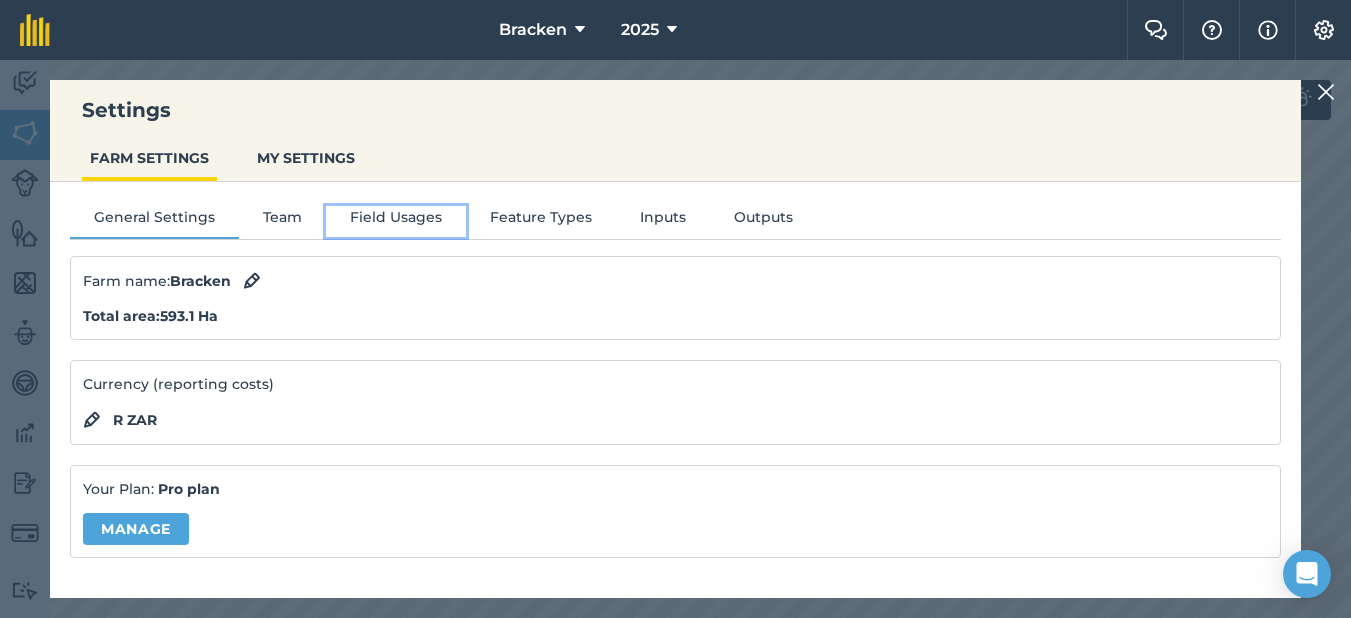 click on "Field Usages" at bounding box center (396, 221) 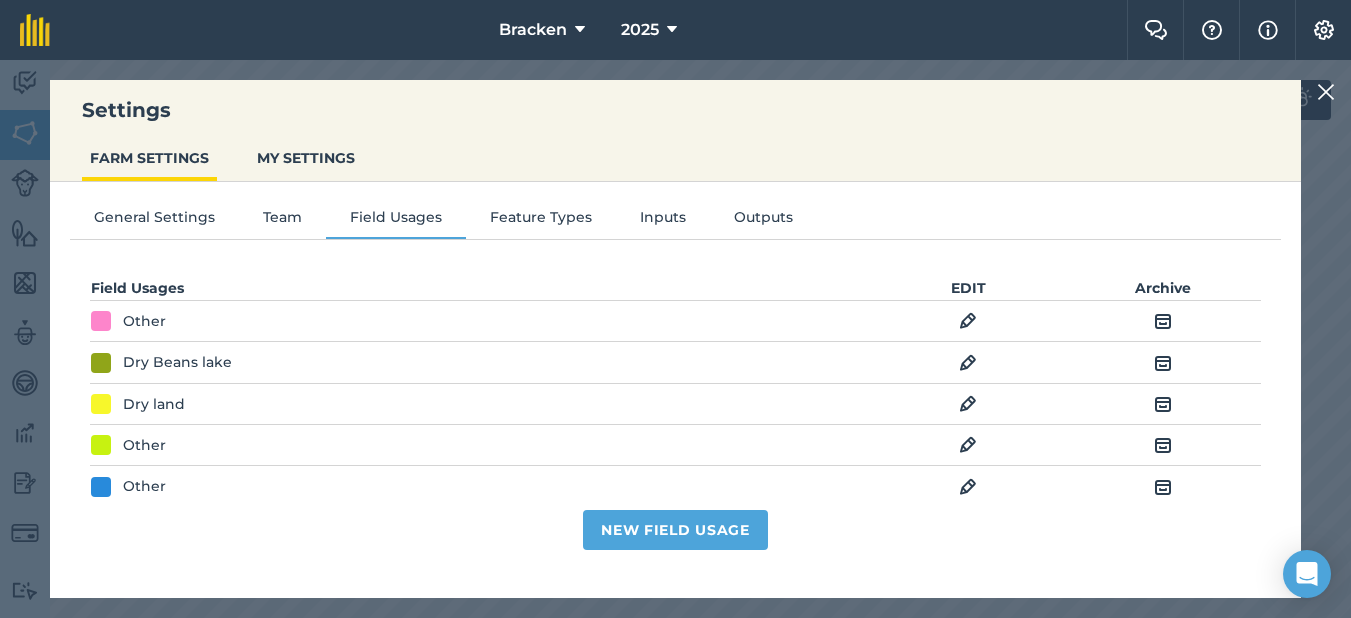 click on "Other" at bounding box center [144, 486] 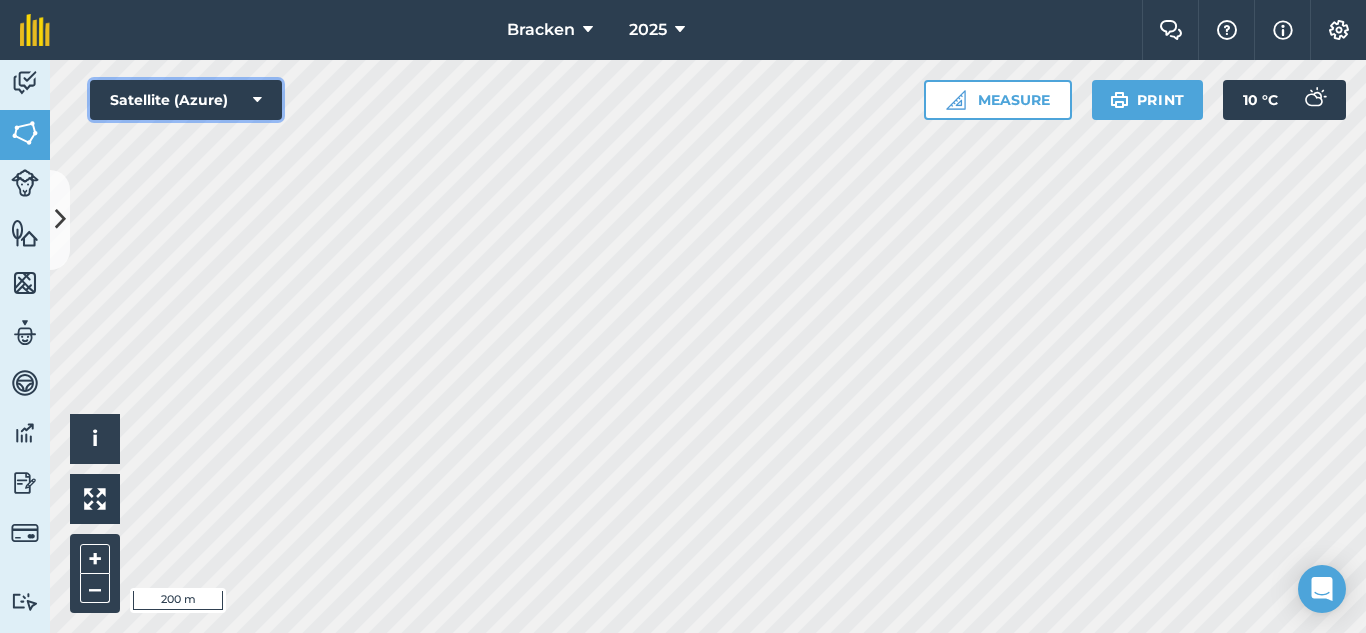 click at bounding box center (257, 100) 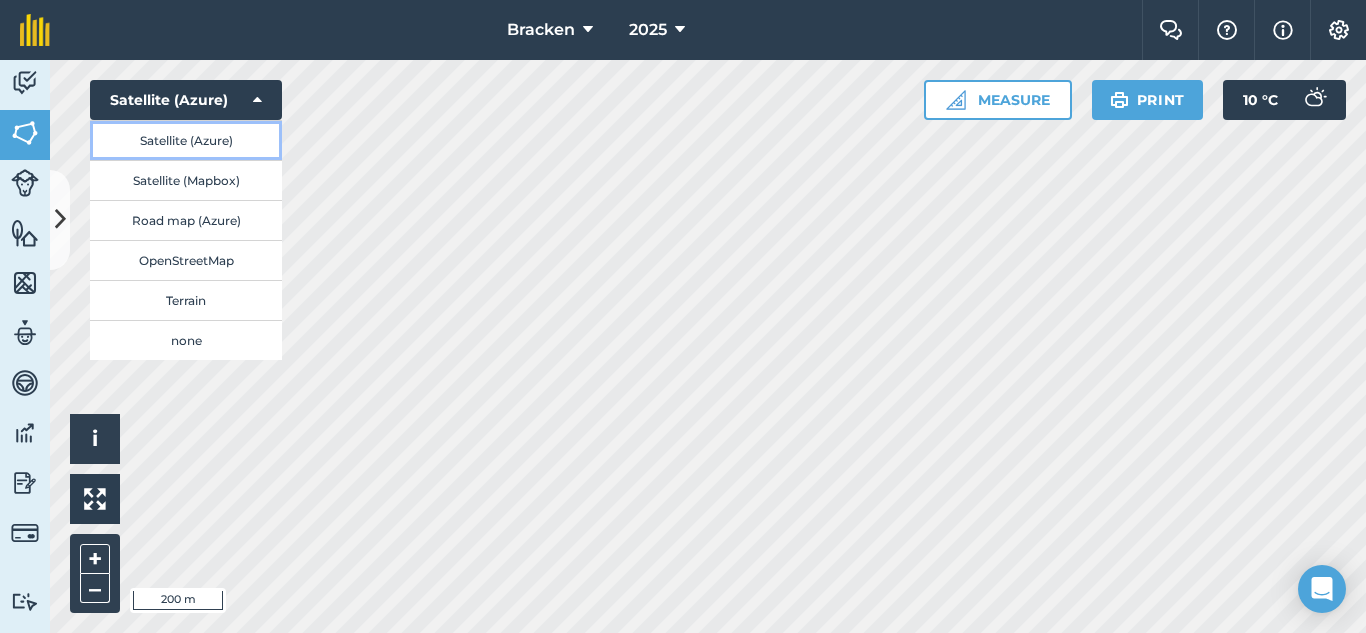 click on "Satellite (Azure)" at bounding box center [186, 140] 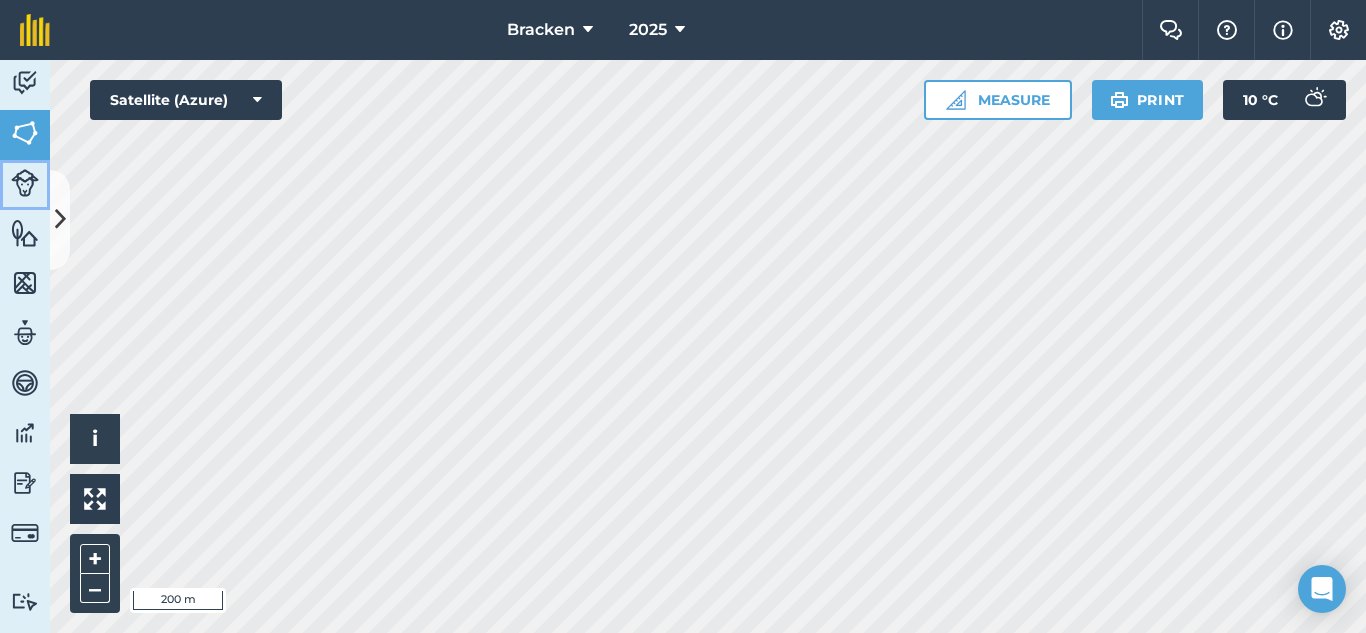 click at bounding box center [25, 183] 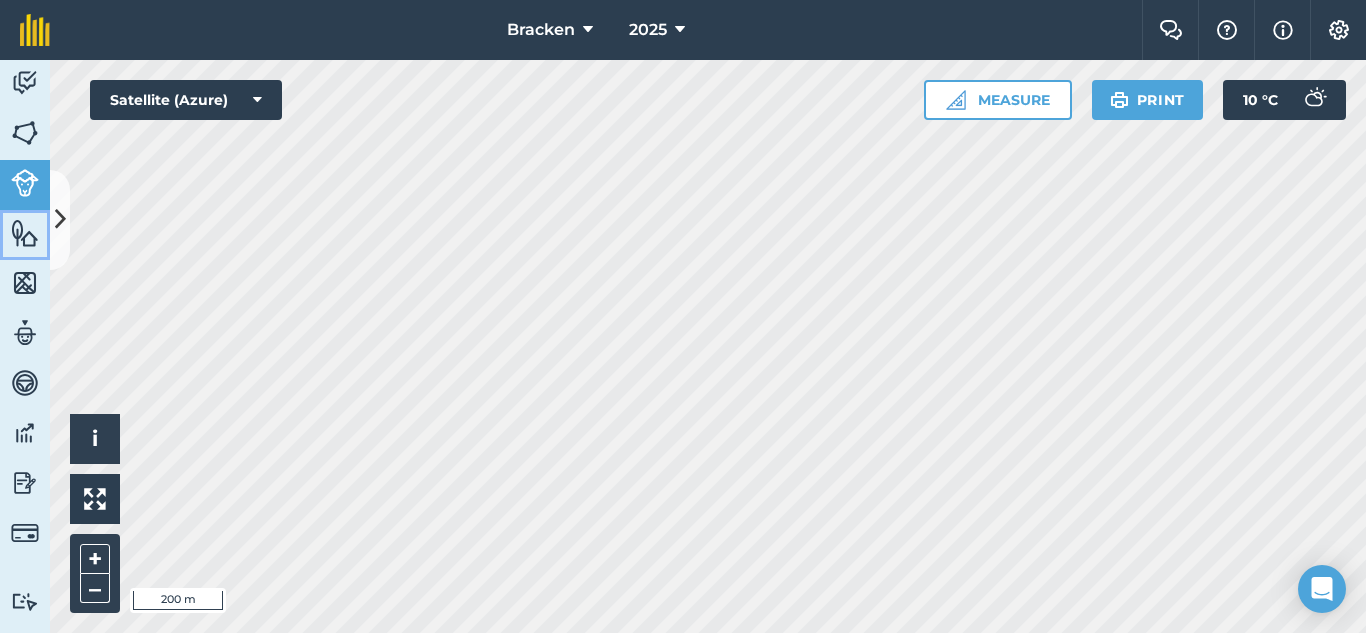 click at bounding box center [25, 233] 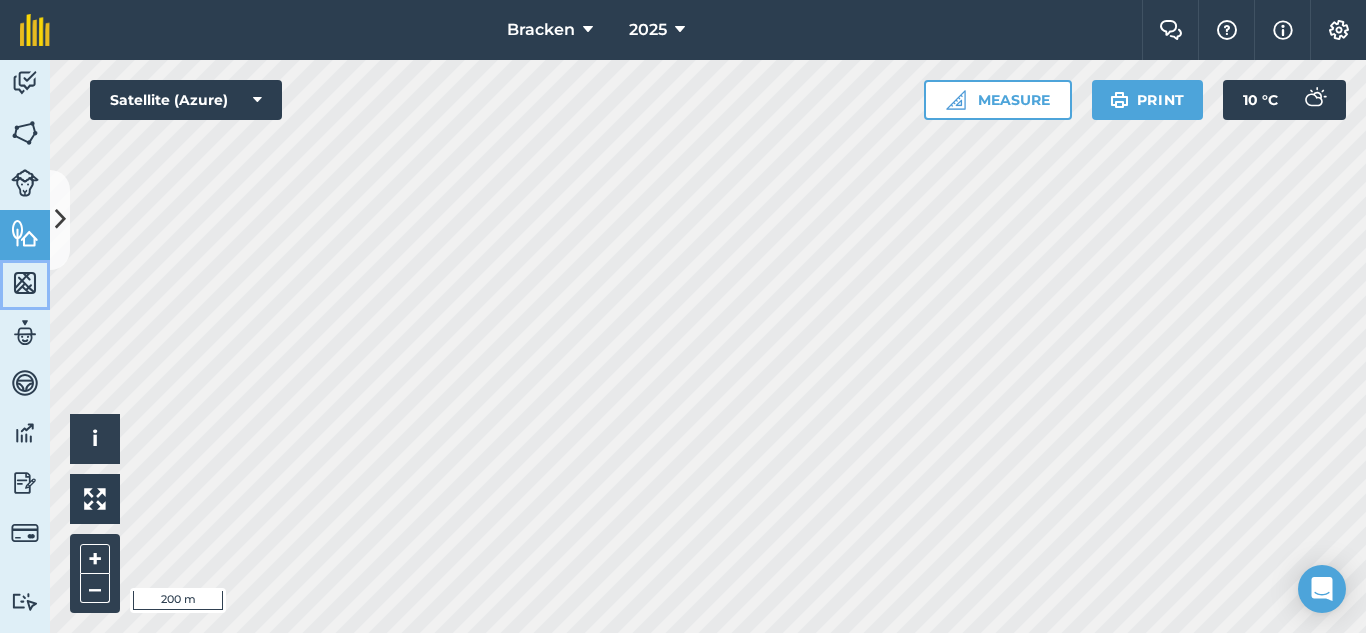 click at bounding box center (25, 283) 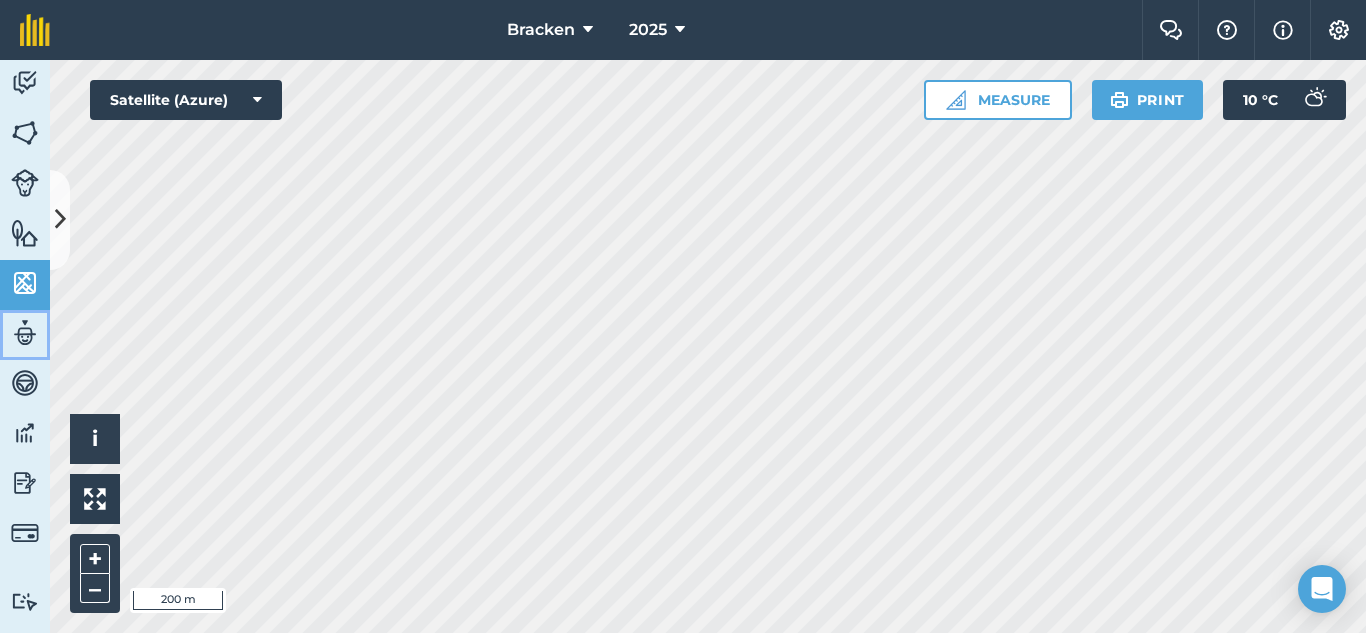 click at bounding box center [25, 333] 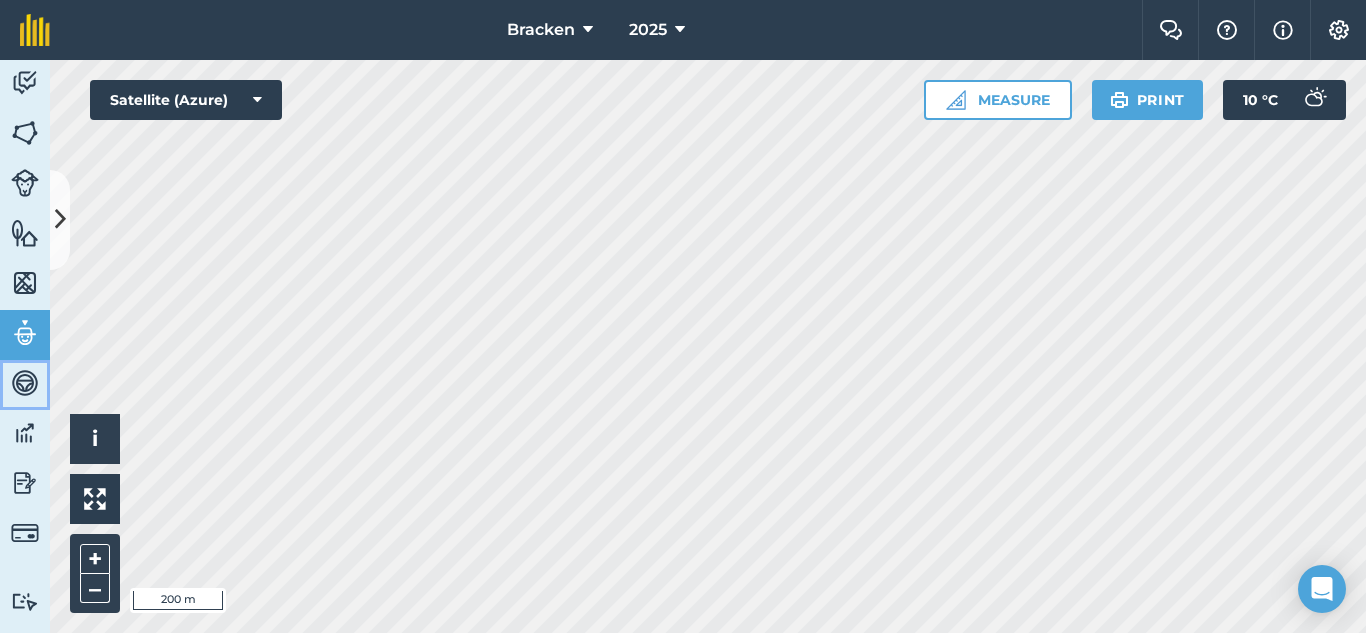 click at bounding box center [25, 383] 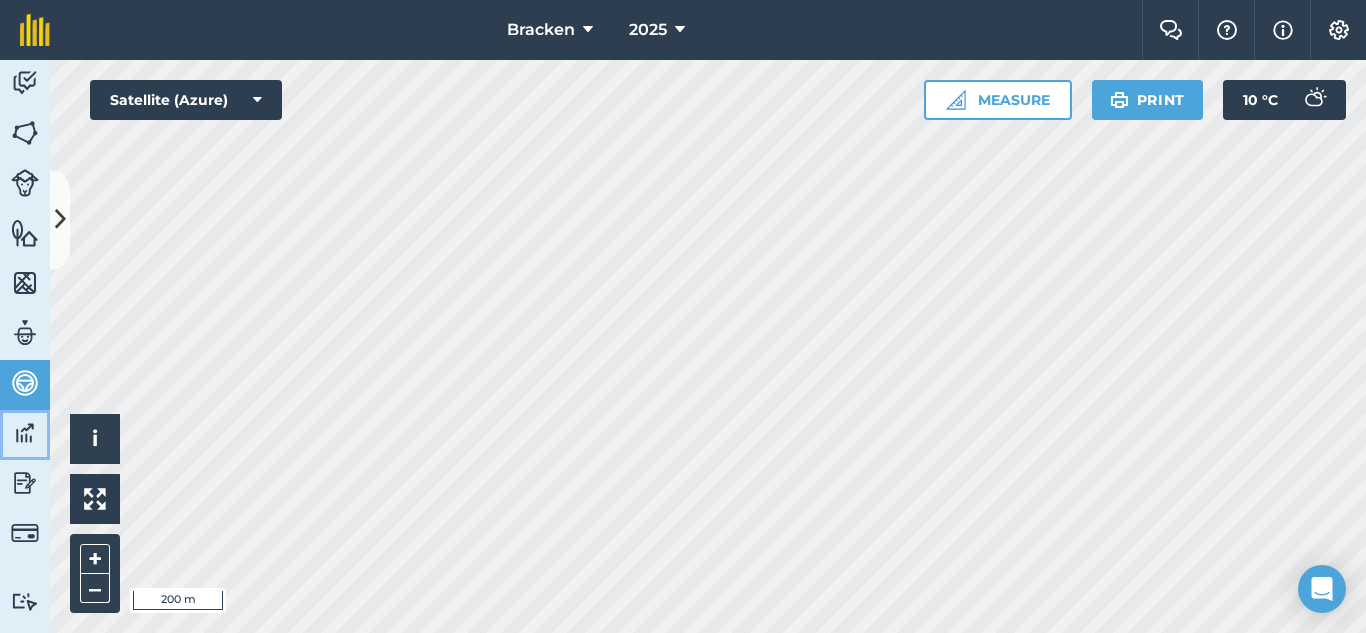 click at bounding box center (25, 433) 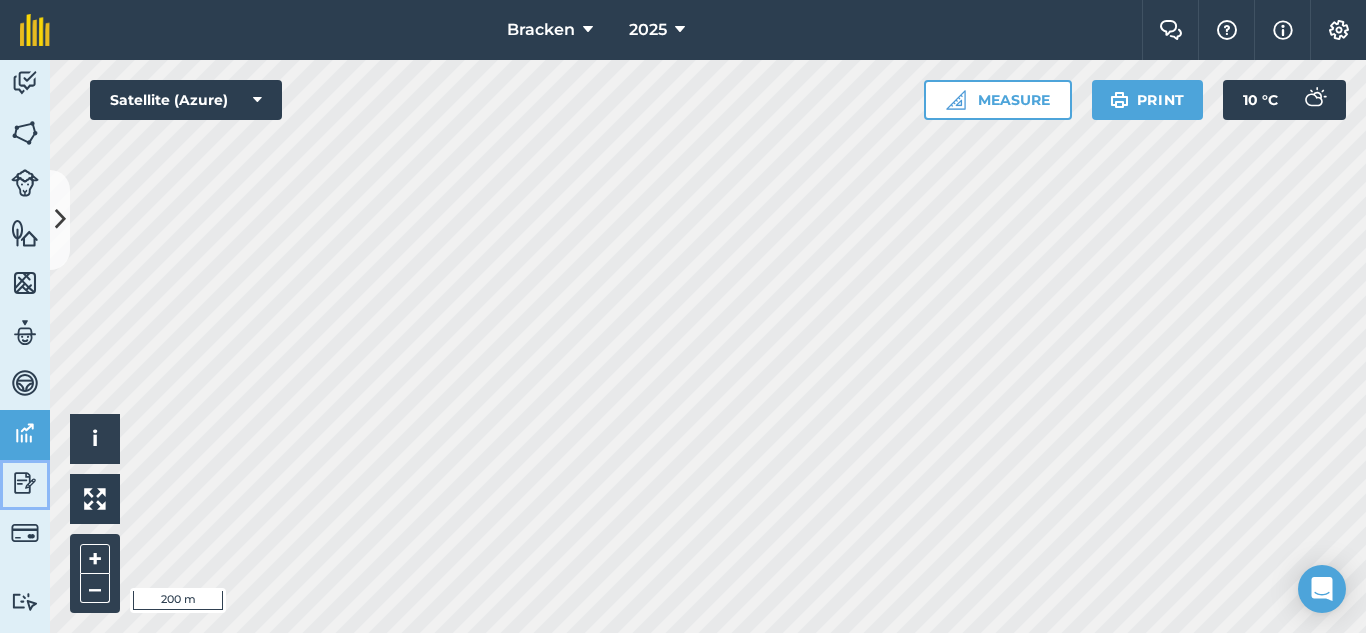 click at bounding box center (25, 483) 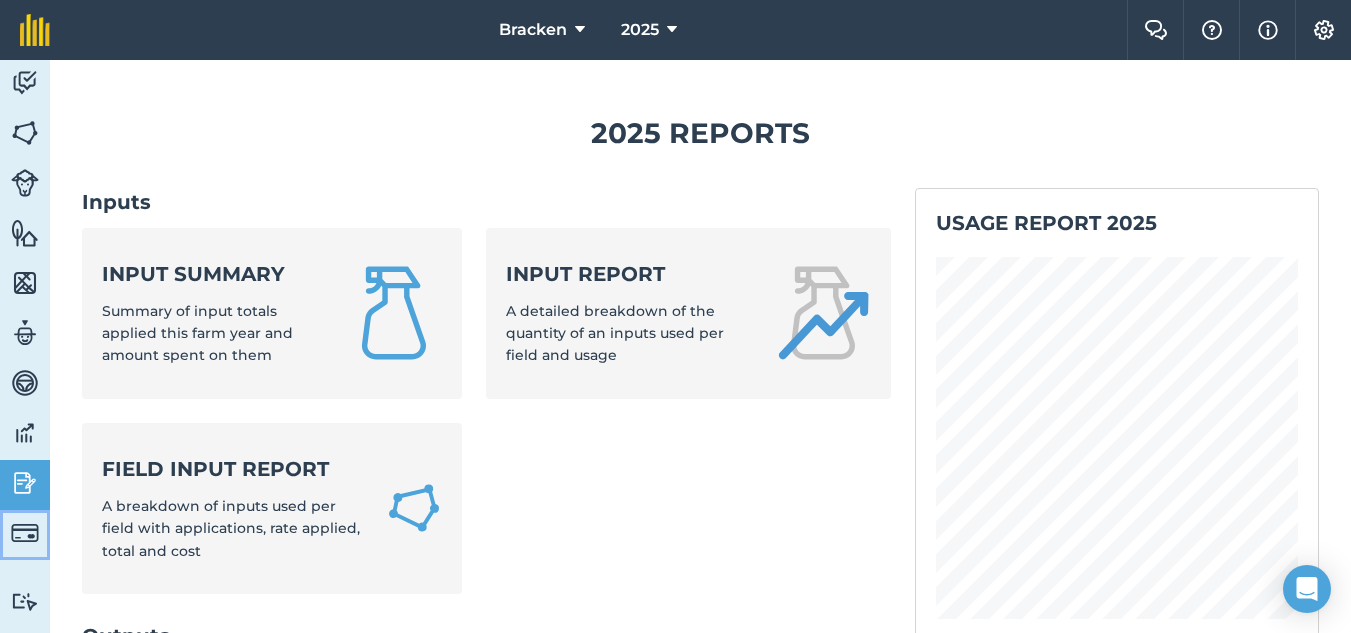 click at bounding box center [25, 533] 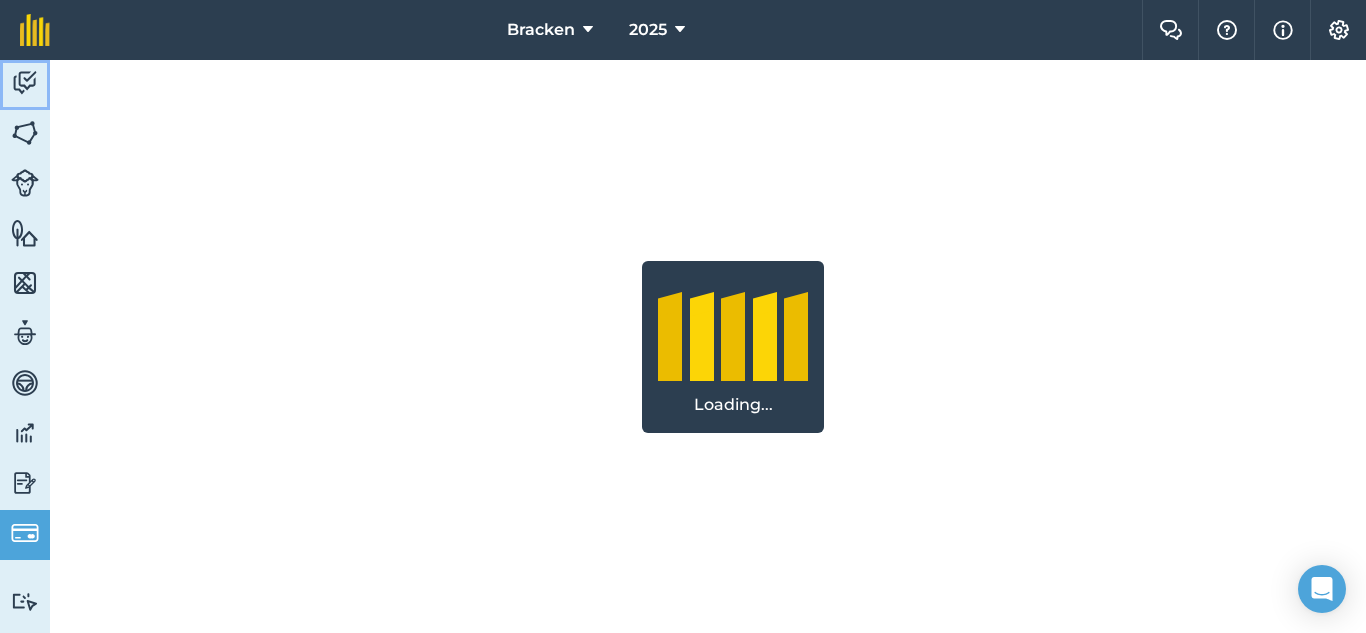 click at bounding box center [25, 83] 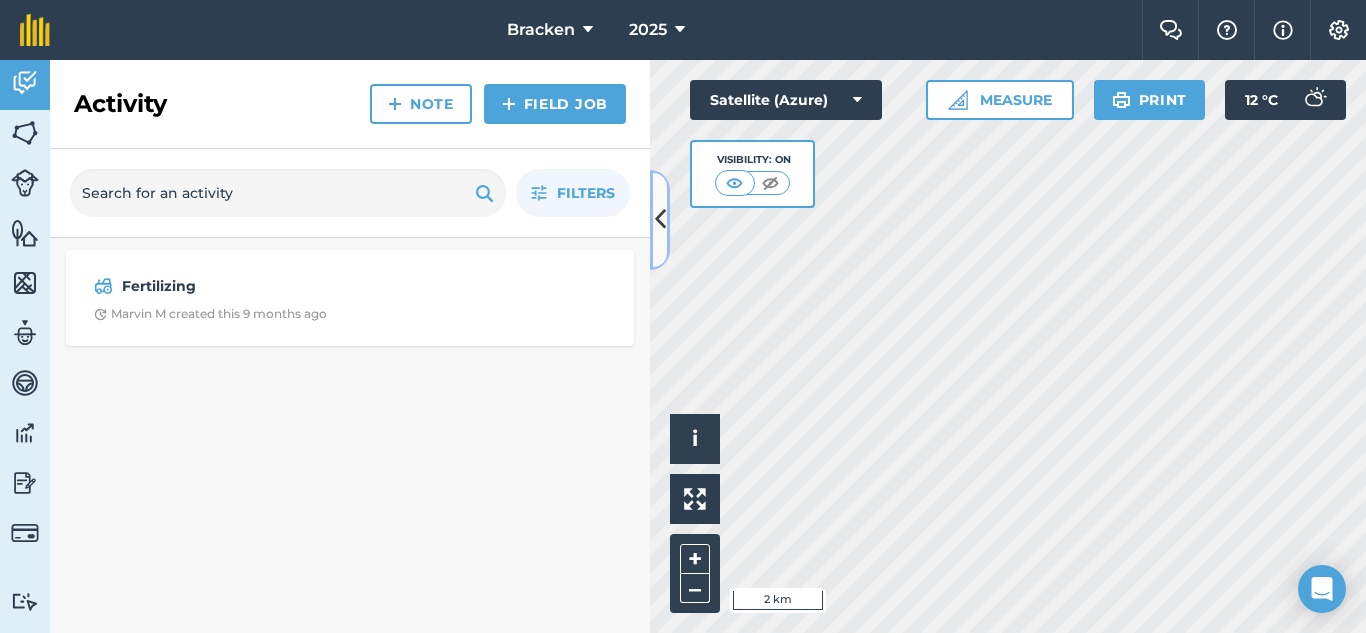 click at bounding box center [660, 219] 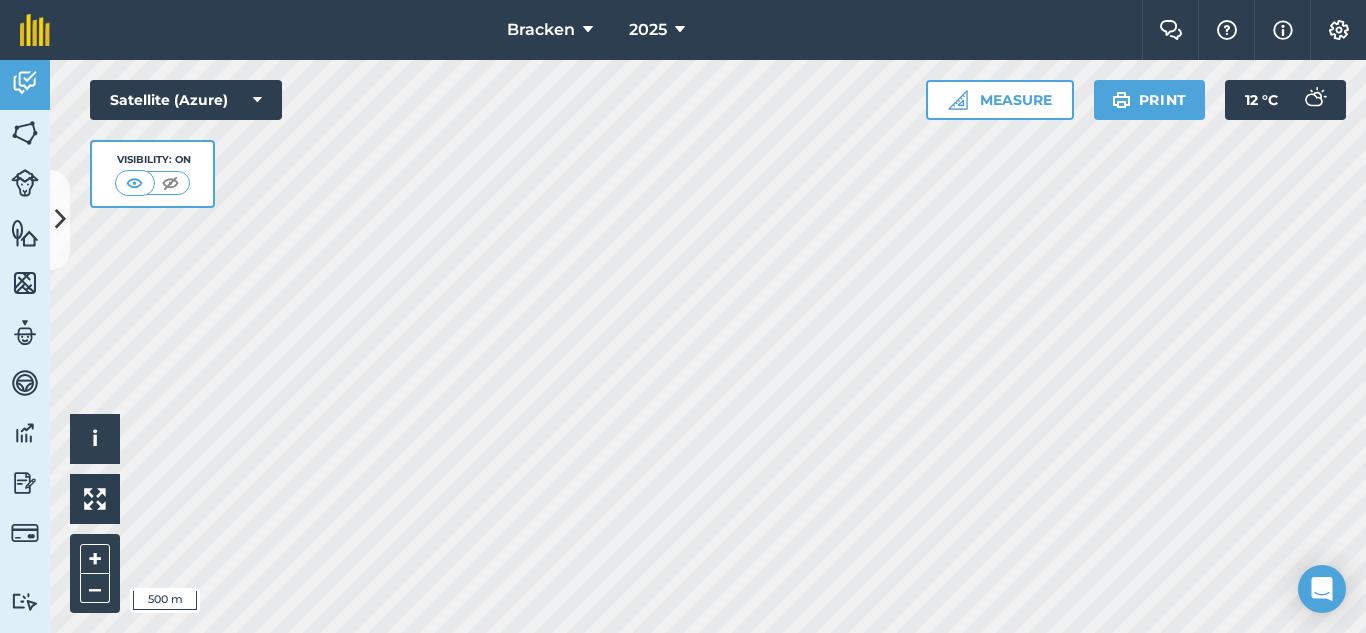 click on "Hello i © 2025 TomTom, Microsoft 500 m + – Satellite (Azure) Visibility: On Measure Print 12   ° C" at bounding box center [708, 346] 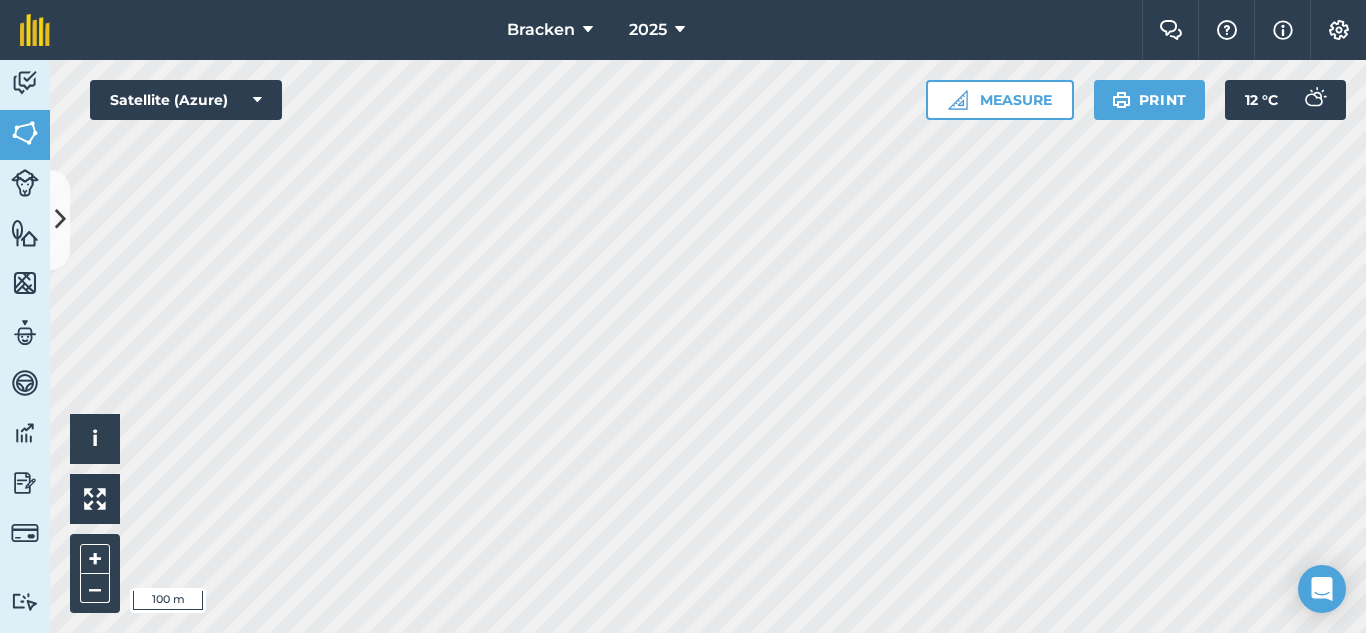 click on "Bracken 2025 Farm Chat Help Info Settings Bracken - 2025 Reproduced with the permission of Microsoft Printed on 01/08/2025 Field usages No usage set BEANS: DRY C282 Commercial maize Dams Dry Beans Dry Beans lake Dry land Lake dry beans seed Other Other Other Seed Maize Feature types avo avo main road Dams Eskom Lines Farm boundary farm house farm house Johns farm Main Pipe Lines new pivot New pivot new shed park mount pivot 1 parkmount pivot 1 parkmount pivot 2 Pivot 1 pivot 3 pivot 3 option pivot 4 pivot 4 Pivot move Point Pump House Russ Pivot 1 Russ Pivot 2 Russ Pivot 2 Russ pivot 3 Russ pivot 3 russ pivot 5 Trees Water Activity Fields Livestock Features Maps Team Vehicles Data Reporting Billing Tutorials Tutorials Fields Add Set usage Visibility: On Total area : 593.1 Ha Edit fields By usages, Filters (1) Commercial maize 15.58 Ha P-1 1.269 Ha P-2 2.692 Ha P-3 3.996 Ha P-4 2.586 Ha P-5 2.418 Ha P-6 1.924 Ha P-7 0.6955 Ha Dry Beans 108.2 Ha P 8-5 1.289" at bounding box center (683, 316) 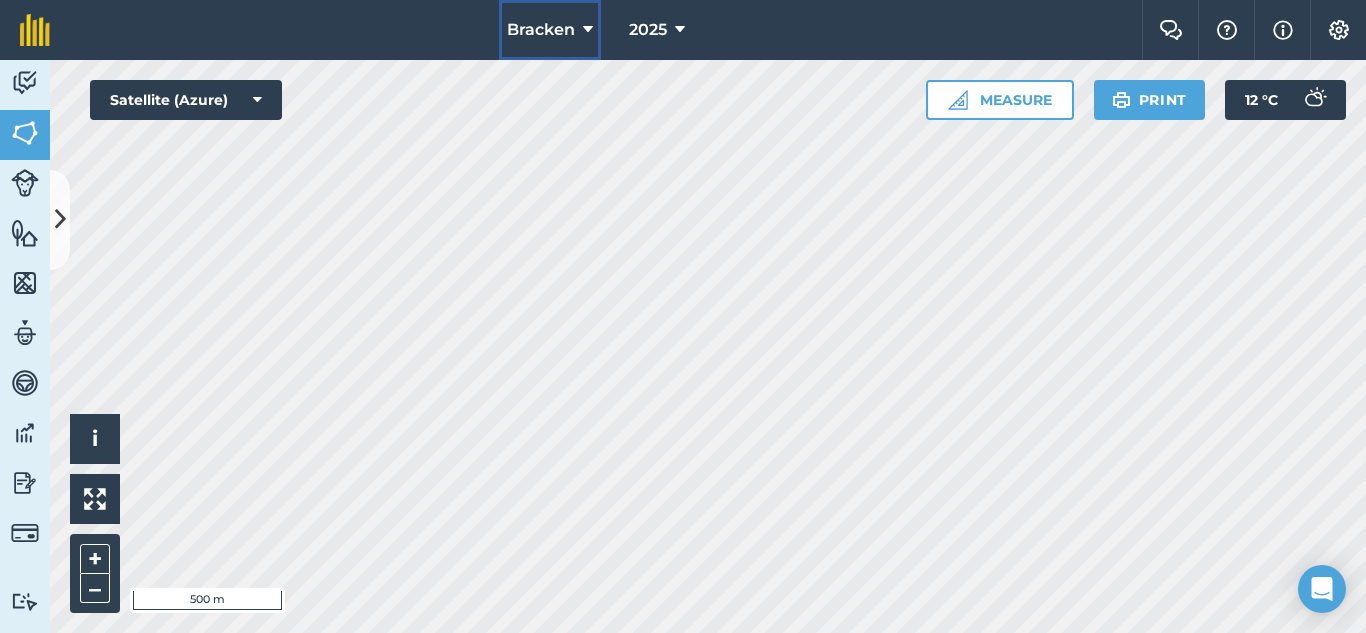 click at bounding box center (588, 30) 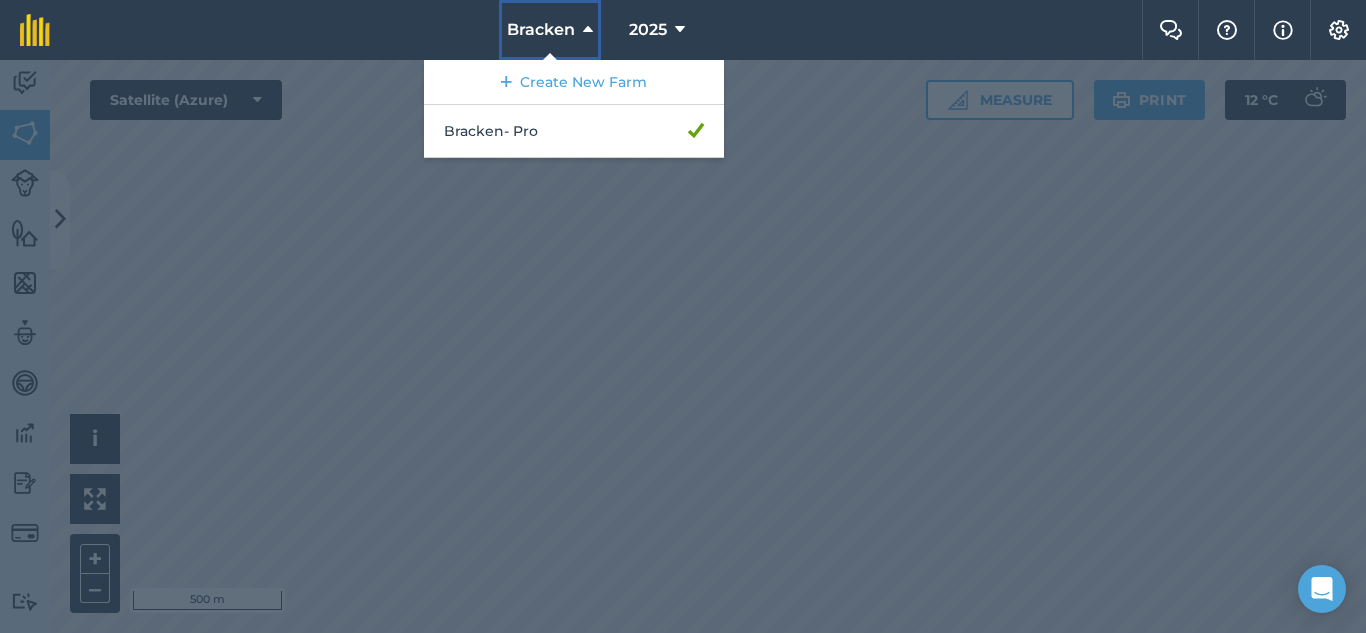 click at bounding box center (588, 30) 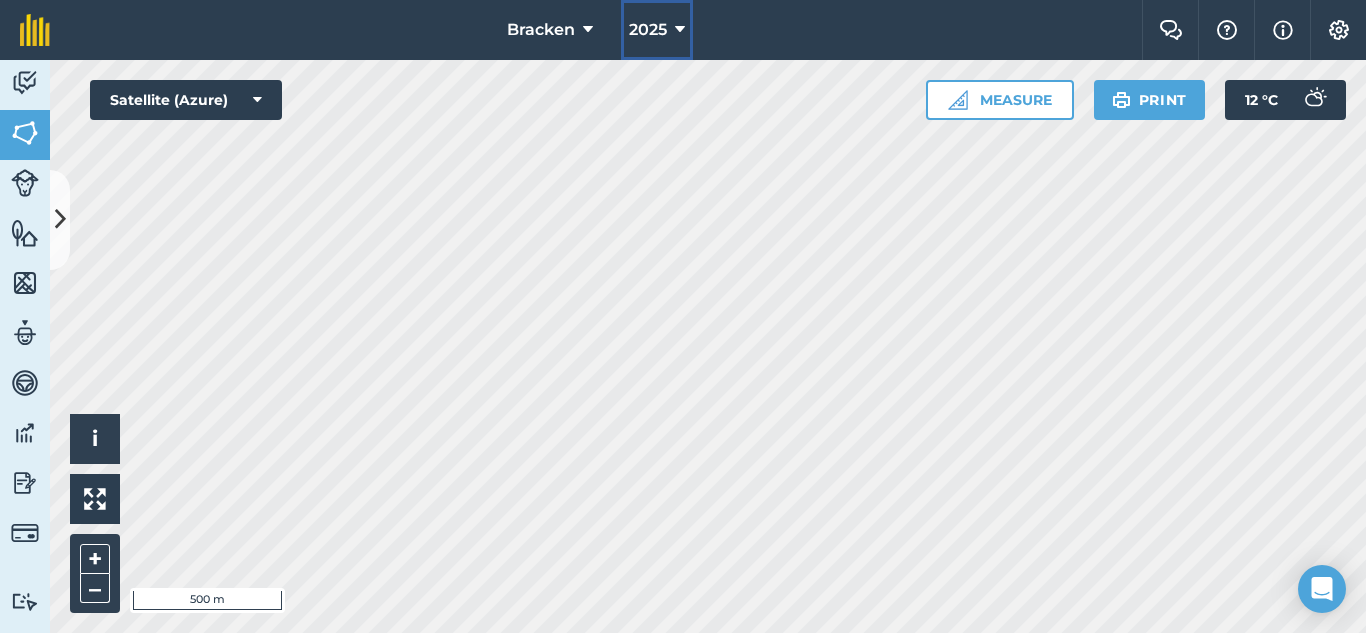 click at bounding box center [680, 30] 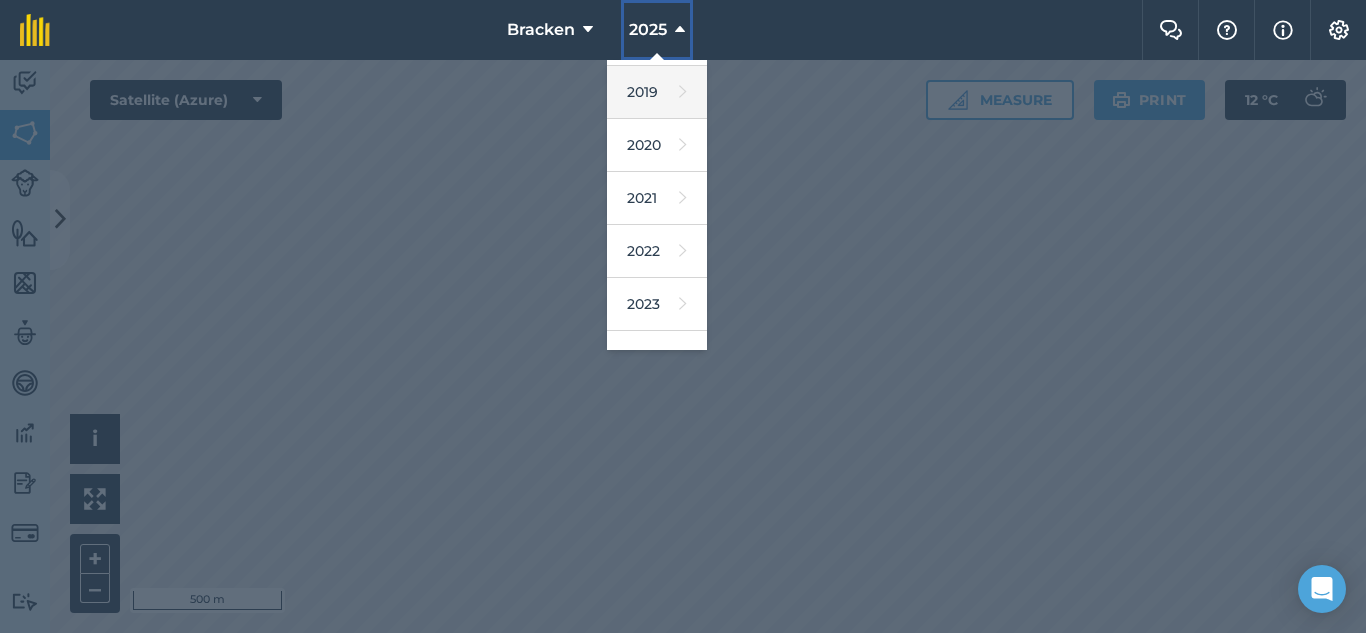 scroll, scrollTop: 200, scrollLeft: 0, axis: vertical 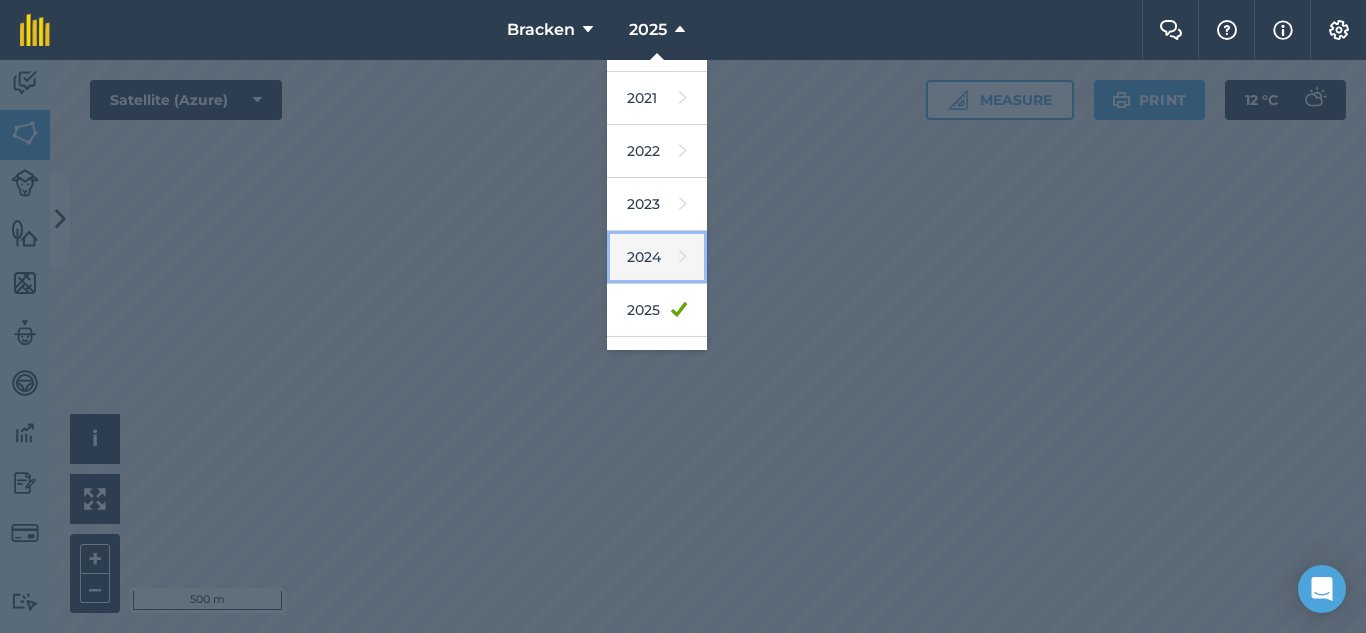 click on "2024" at bounding box center (657, 257) 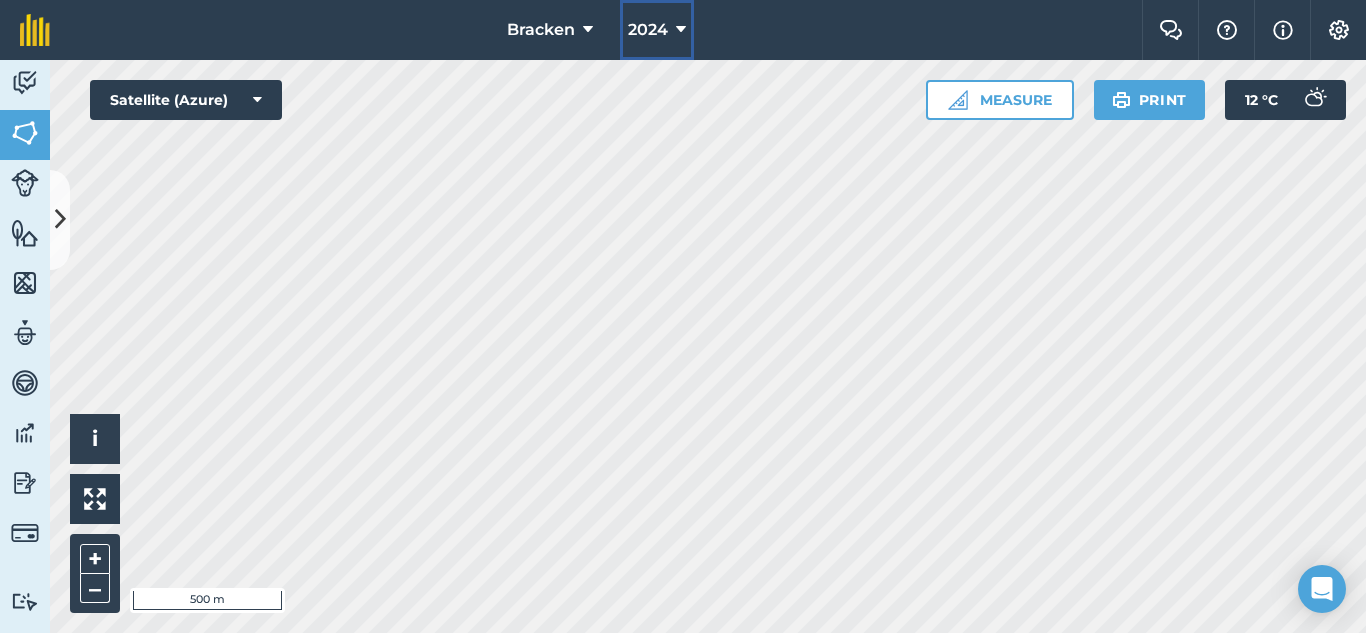 click at bounding box center [681, 30] 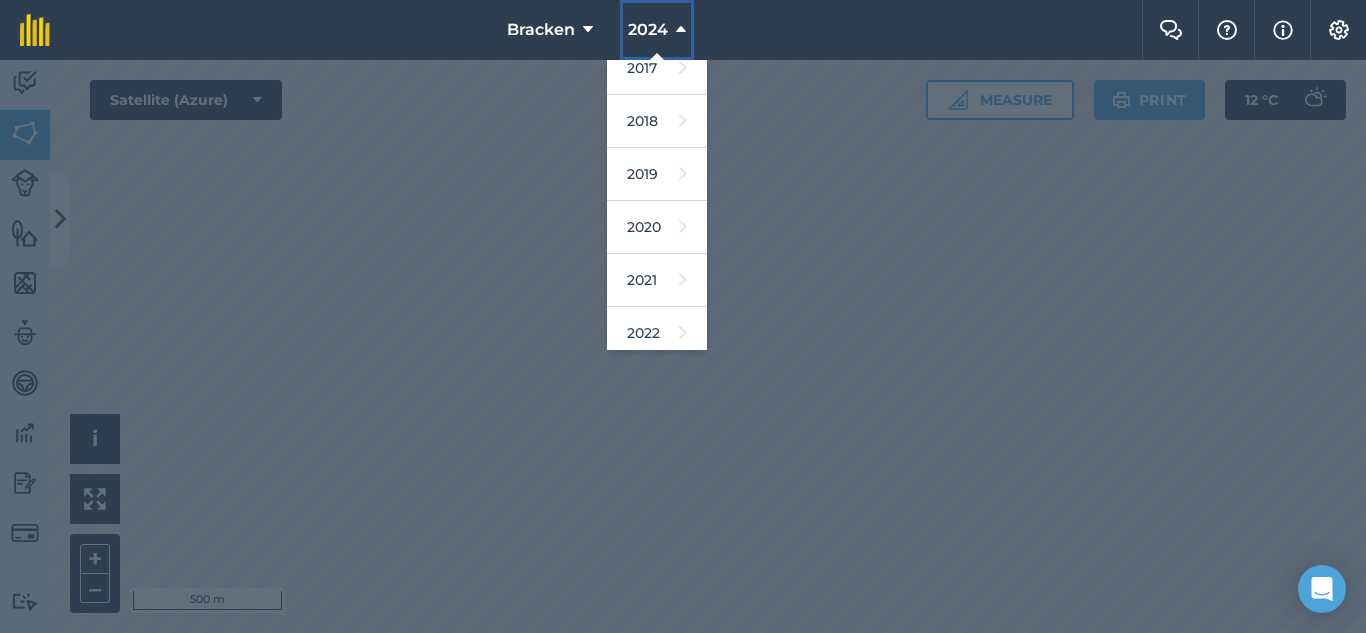 scroll, scrollTop: 140, scrollLeft: 0, axis: vertical 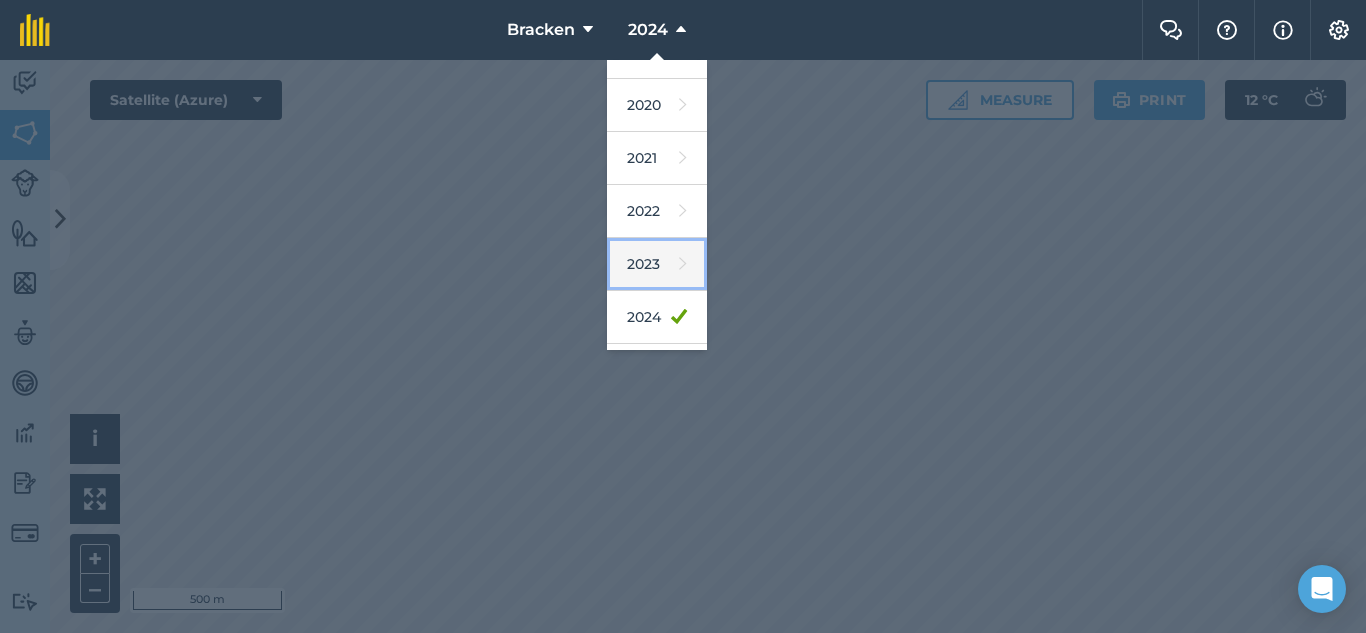 click on "2023" at bounding box center [657, 264] 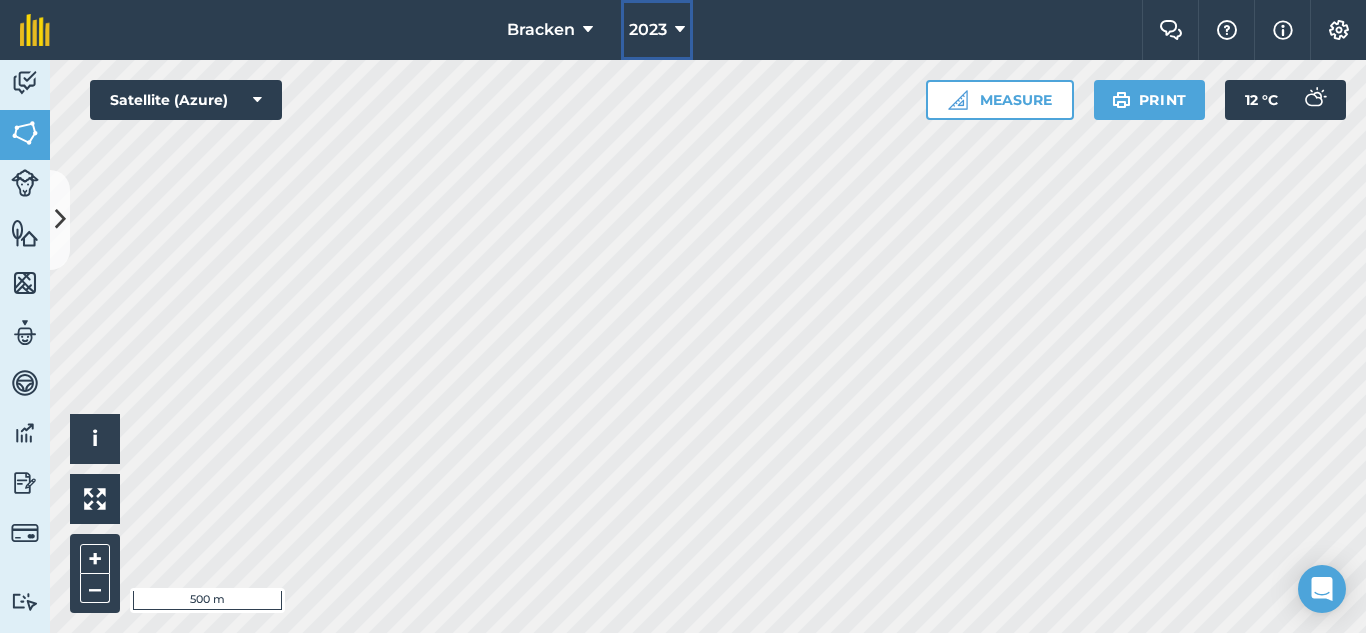 click at bounding box center (680, 30) 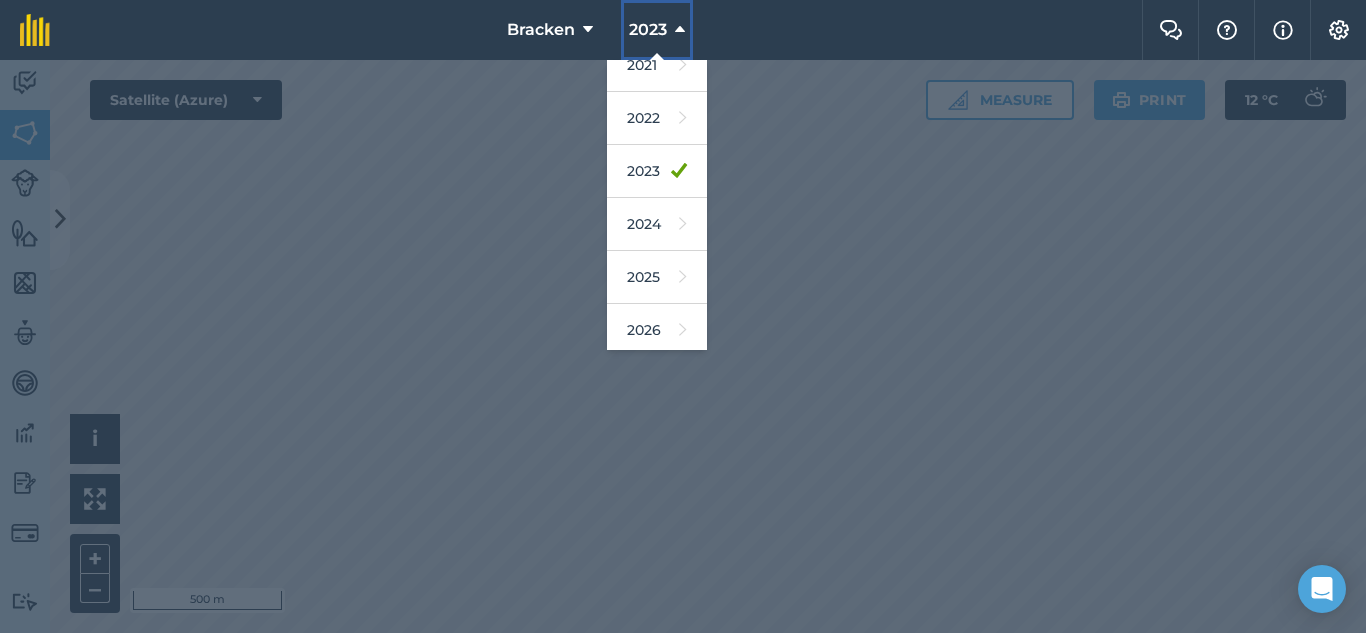 scroll, scrollTop: 243, scrollLeft: 0, axis: vertical 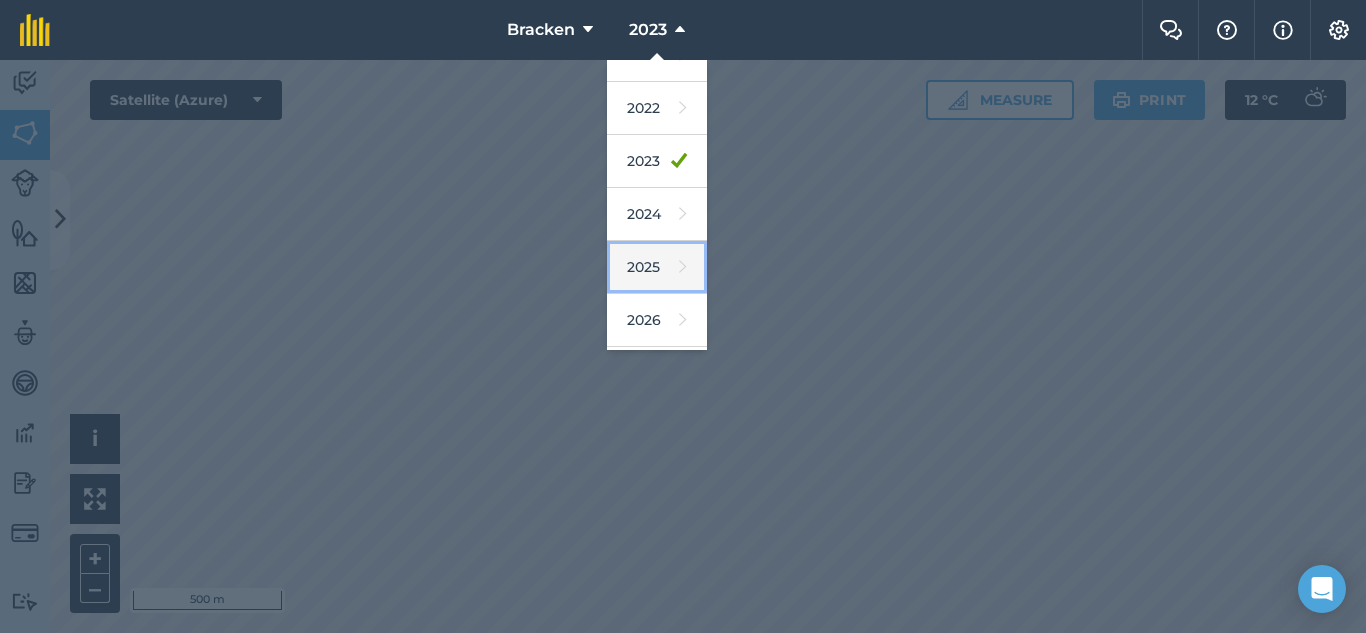 click on "2025" at bounding box center (657, 267) 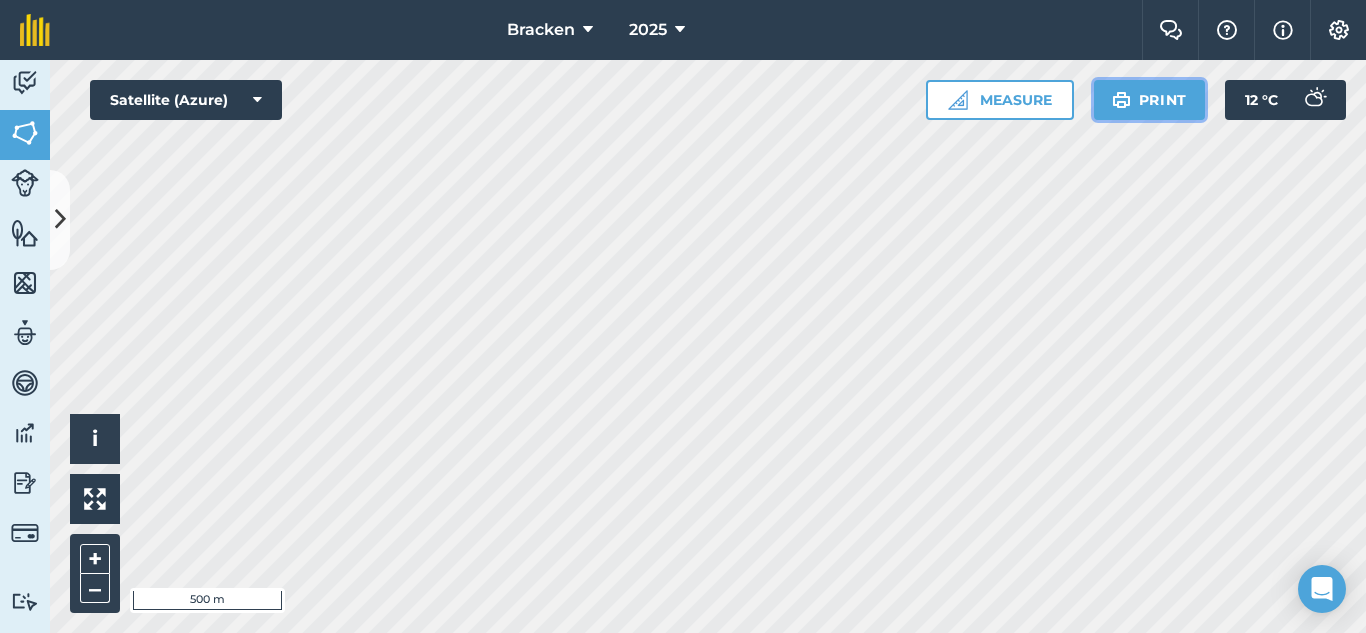 click on "Print" at bounding box center (1150, 100) 